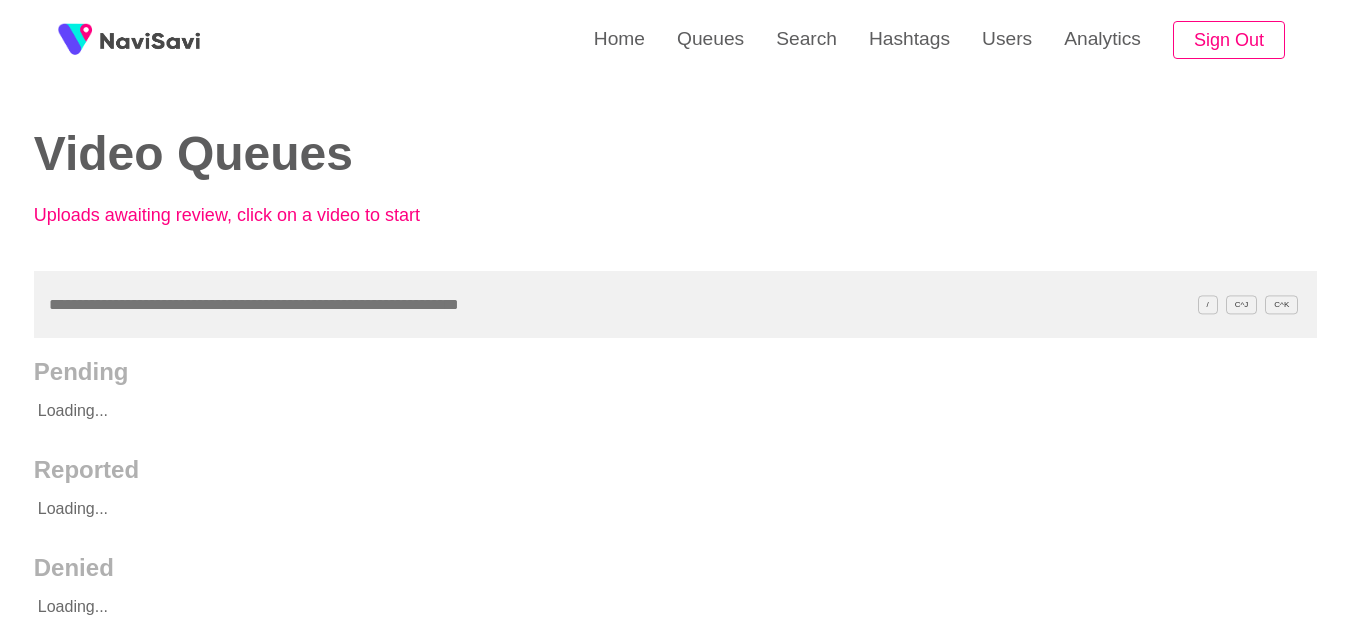 scroll, scrollTop: 0, scrollLeft: 0, axis: both 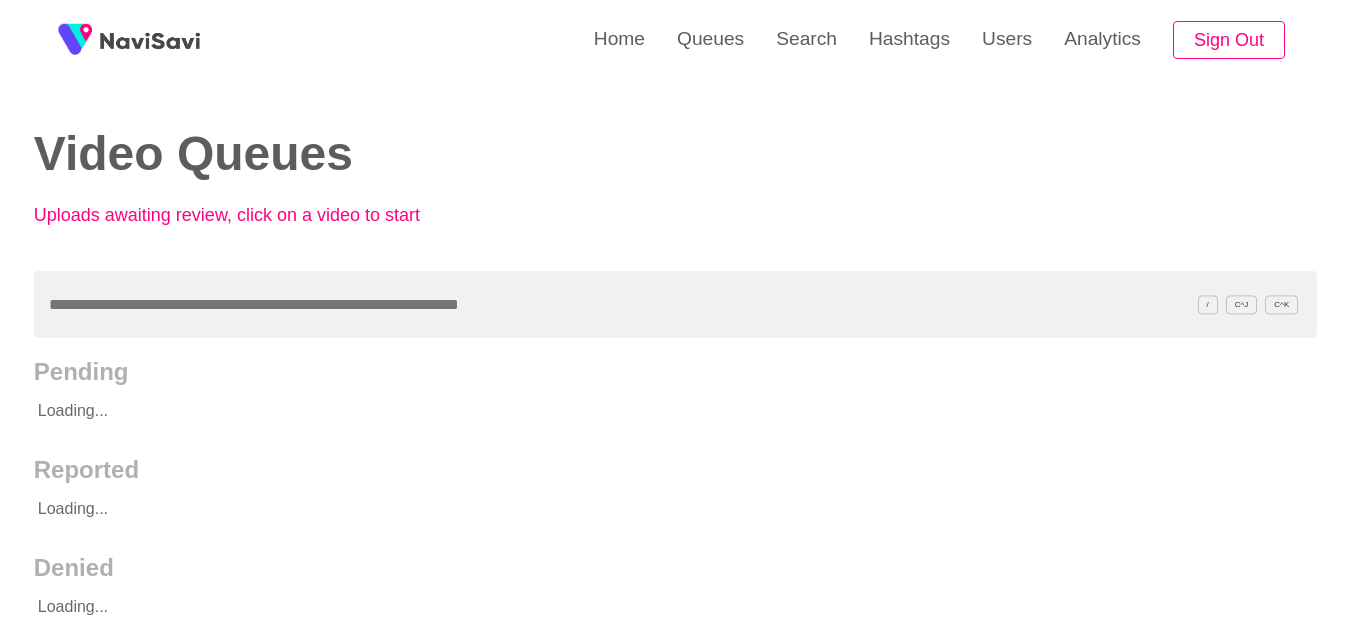 click on "Users" at bounding box center (1007, 39) 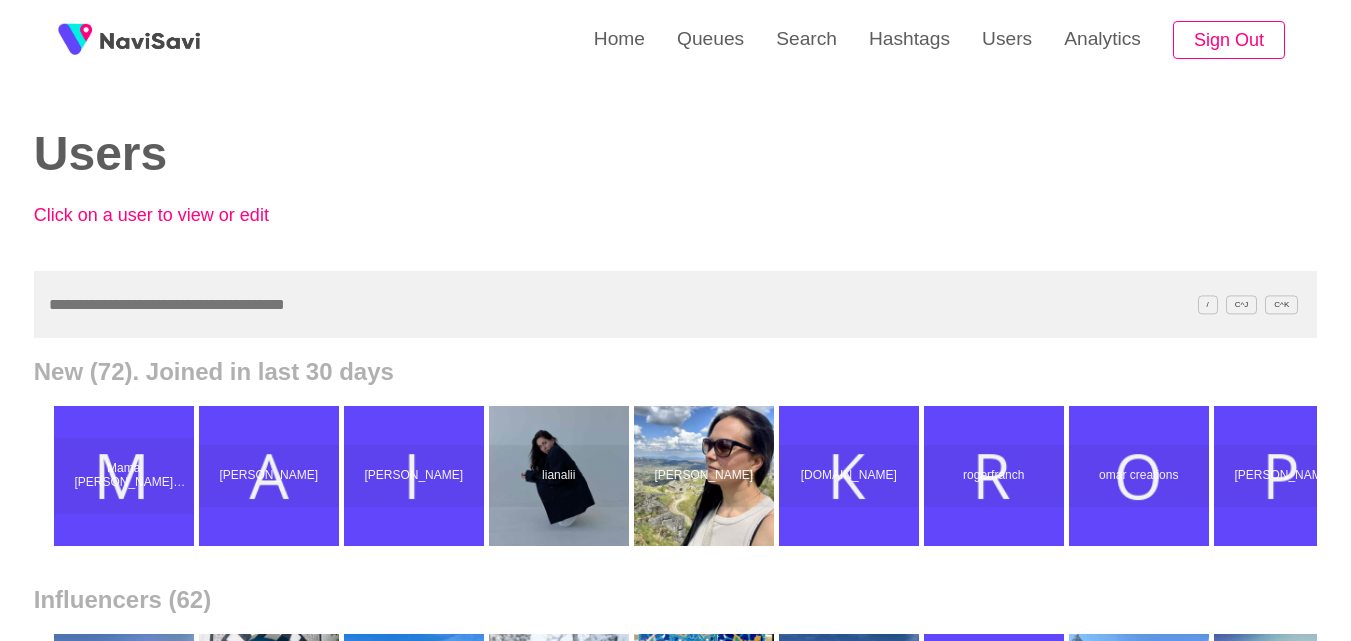 click at bounding box center [675, 304] 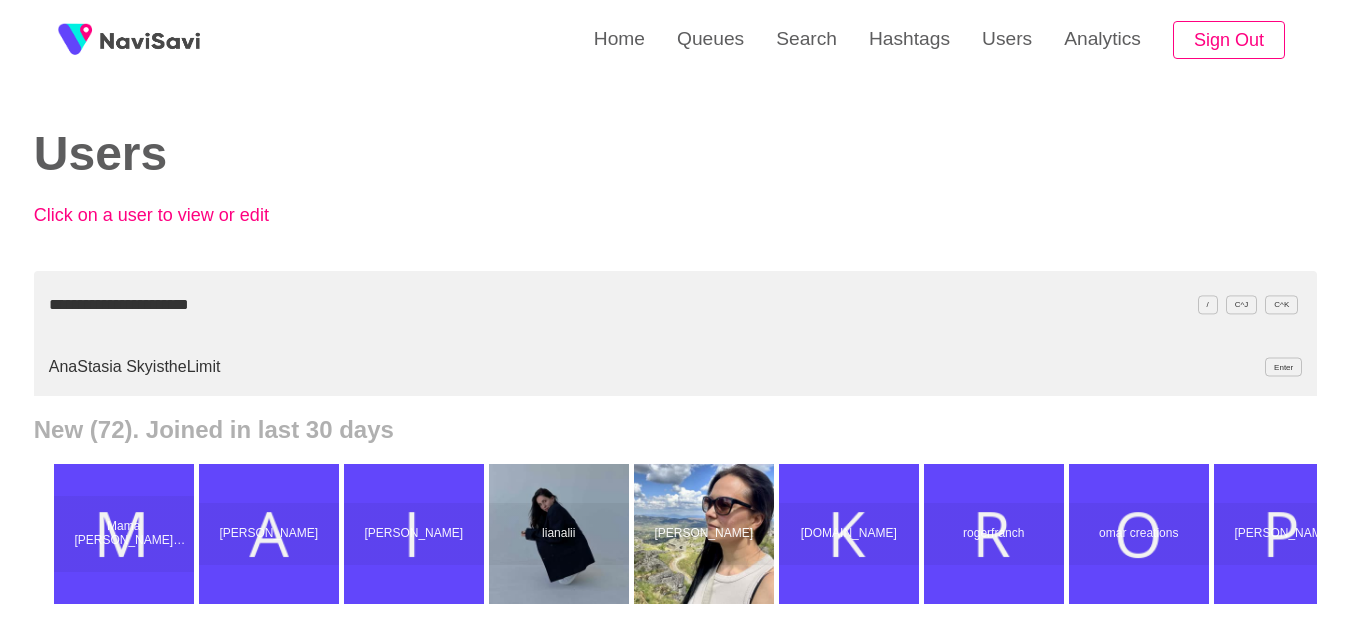 click on "AnaStasia SkyistheLimit Enter" at bounding box center (675, 367) 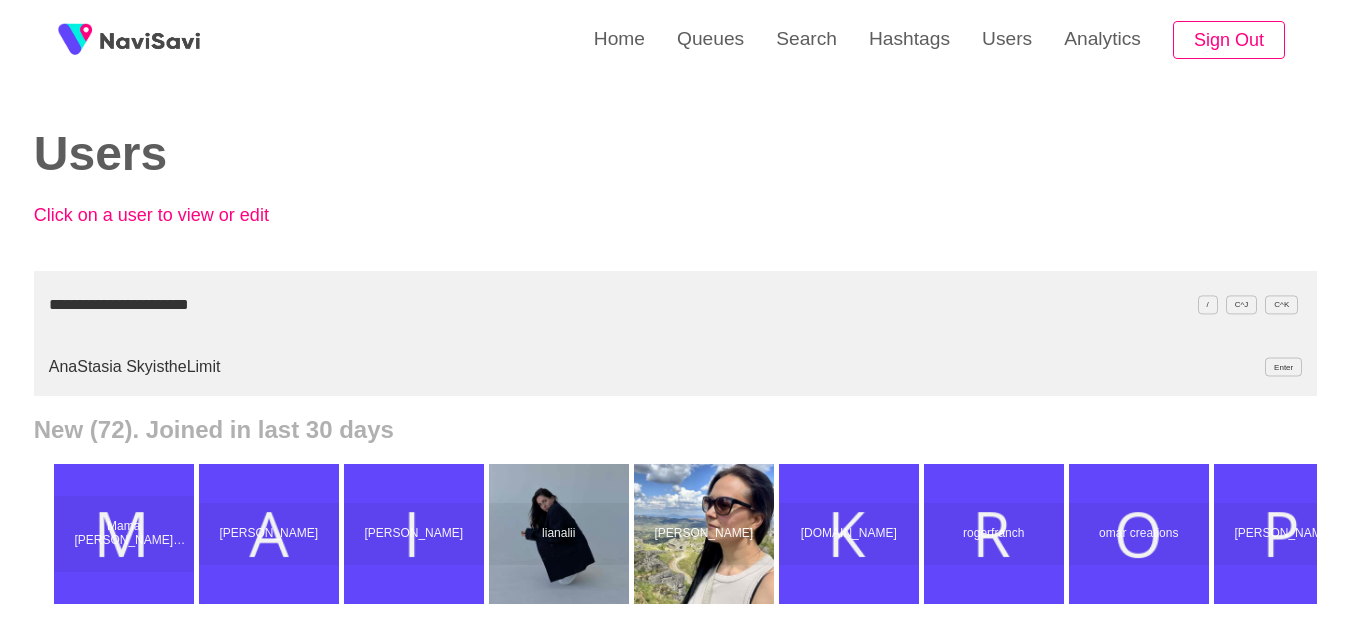 drag, startPoint x: 291, startPoint y: 291, endPoint x: 0, endPoint y: 267, distance: 291.988 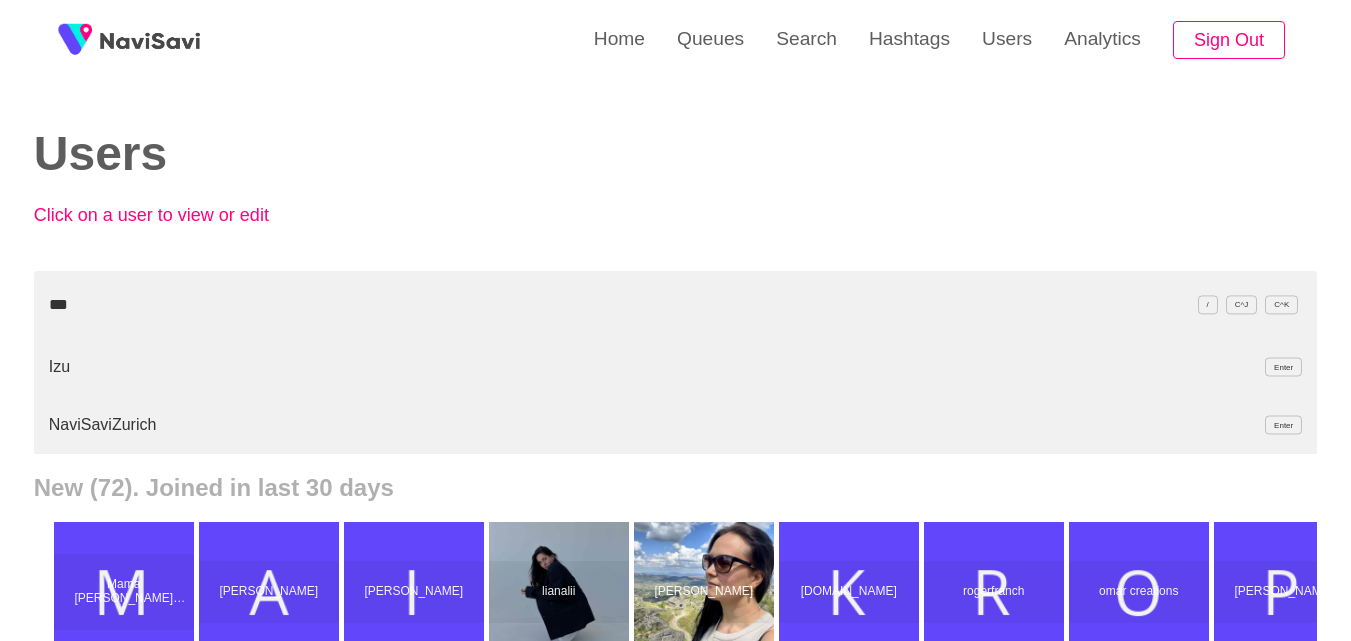 drag, startPoint x: 41, startPoint y: 371, endPoint x: 57, endPoint y: 367, distance: 16.492422 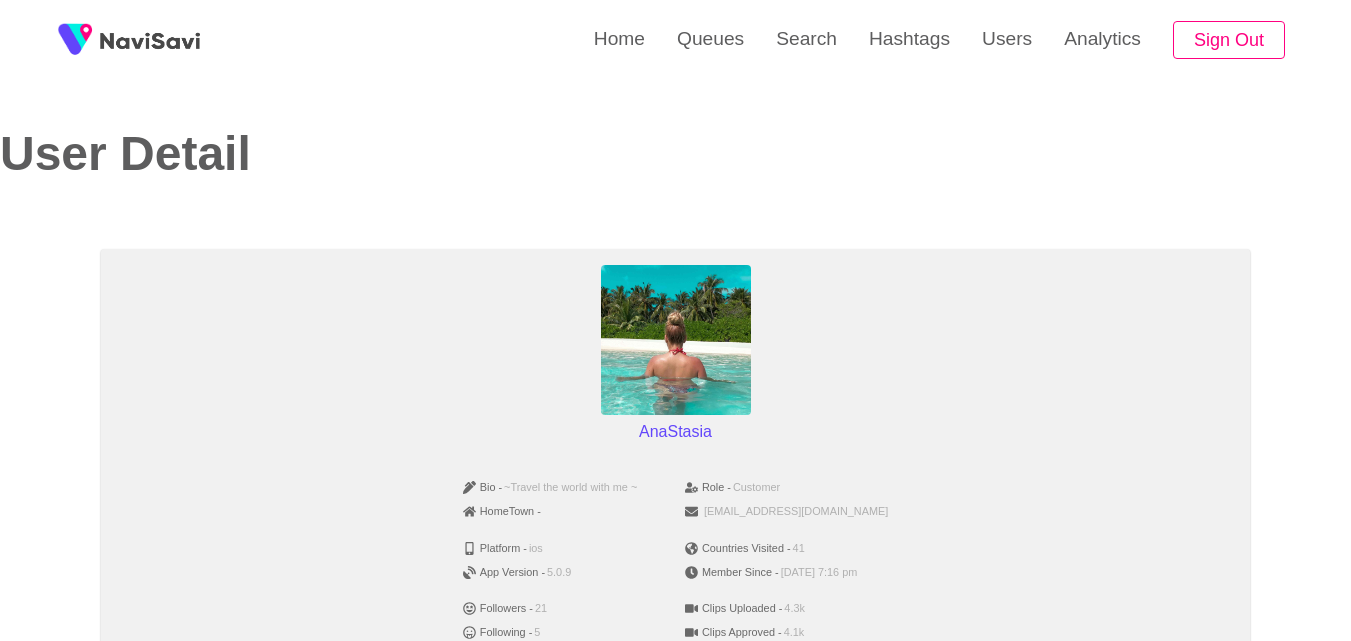 scroll, scrollTop: 143, scrollLeft: 0, axis: vertical 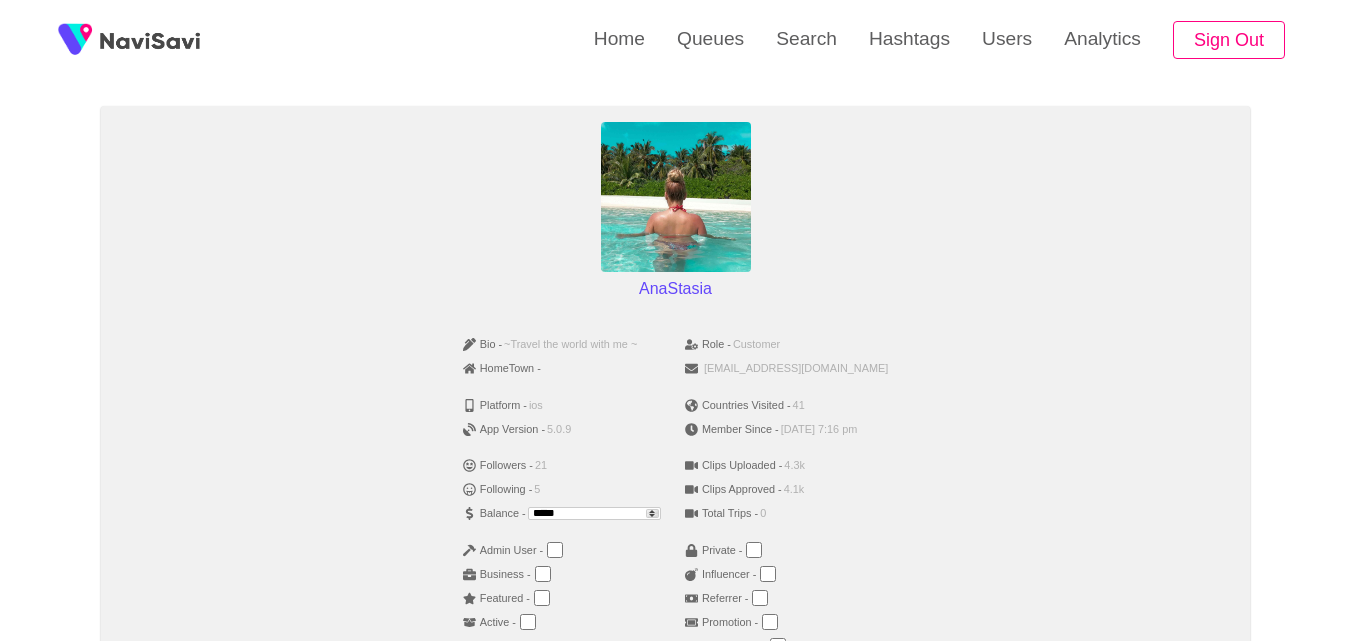 drag, startPoint x: 562, startPoint y: 514, endPoint x: 345, endPoint y: 513, distance: 217.0023 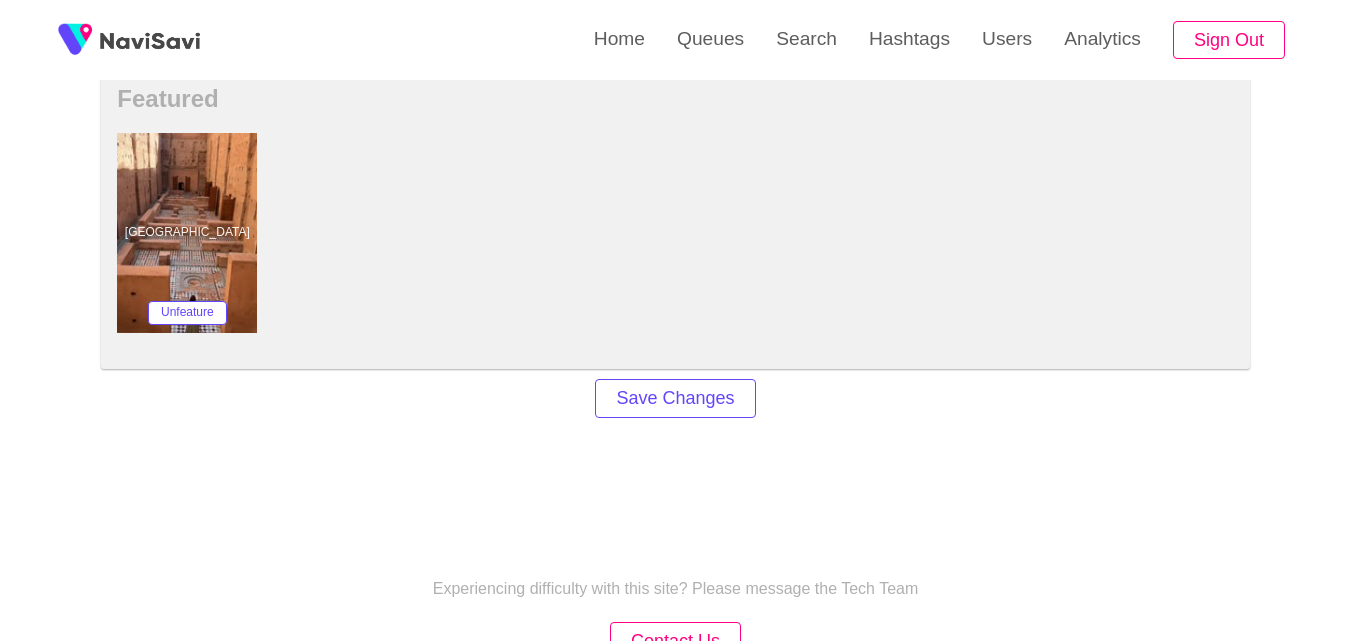 scroll, scrollTop: 1620, scrollLeft: 0, axis: vertical 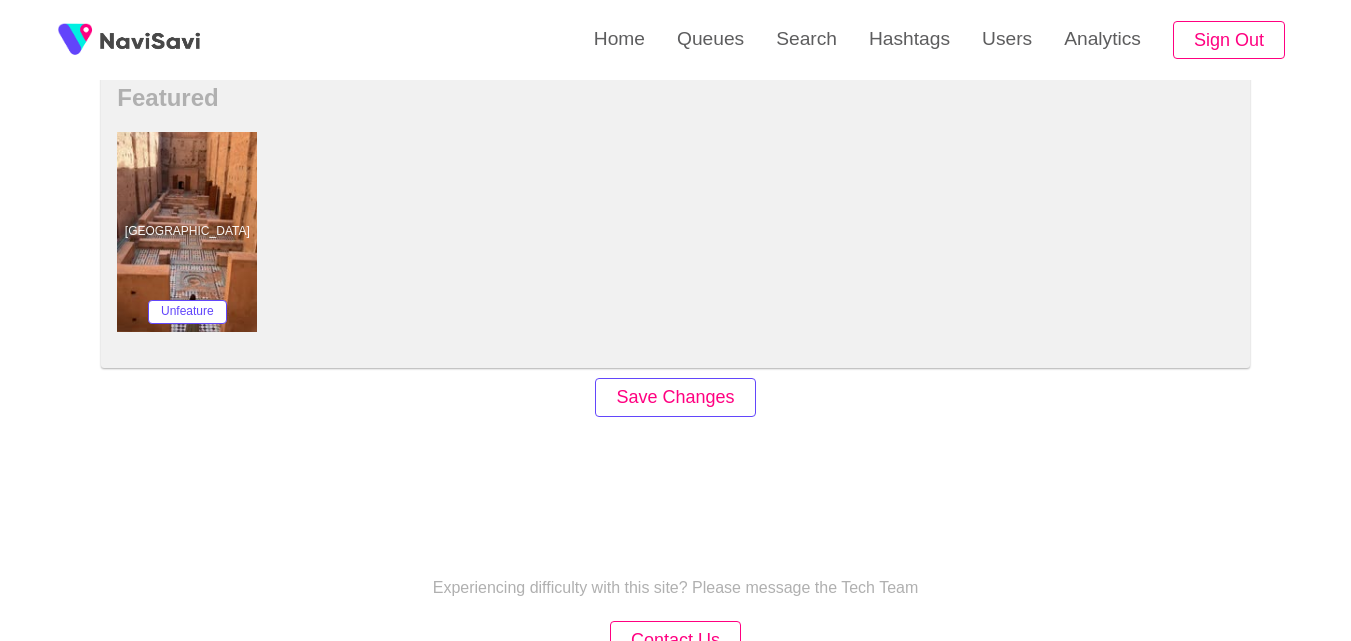 type on "***" 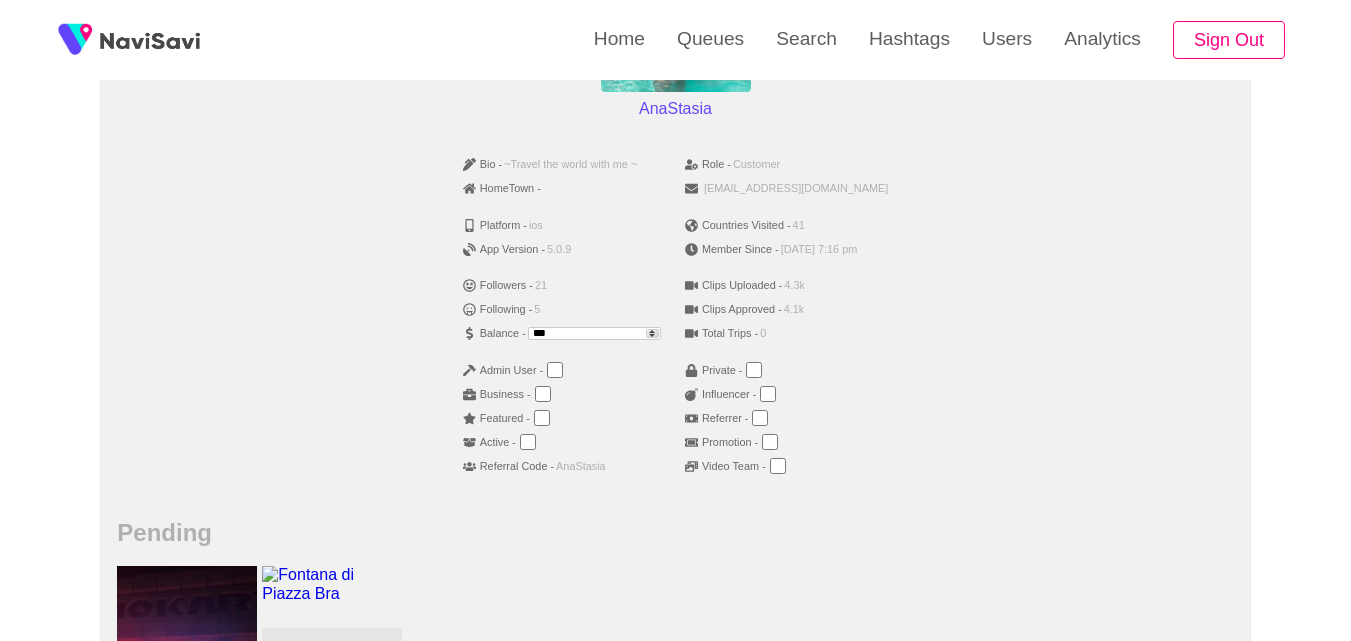 scroll, scrollTop: 322, scrollLeft: 0, axis: vertical 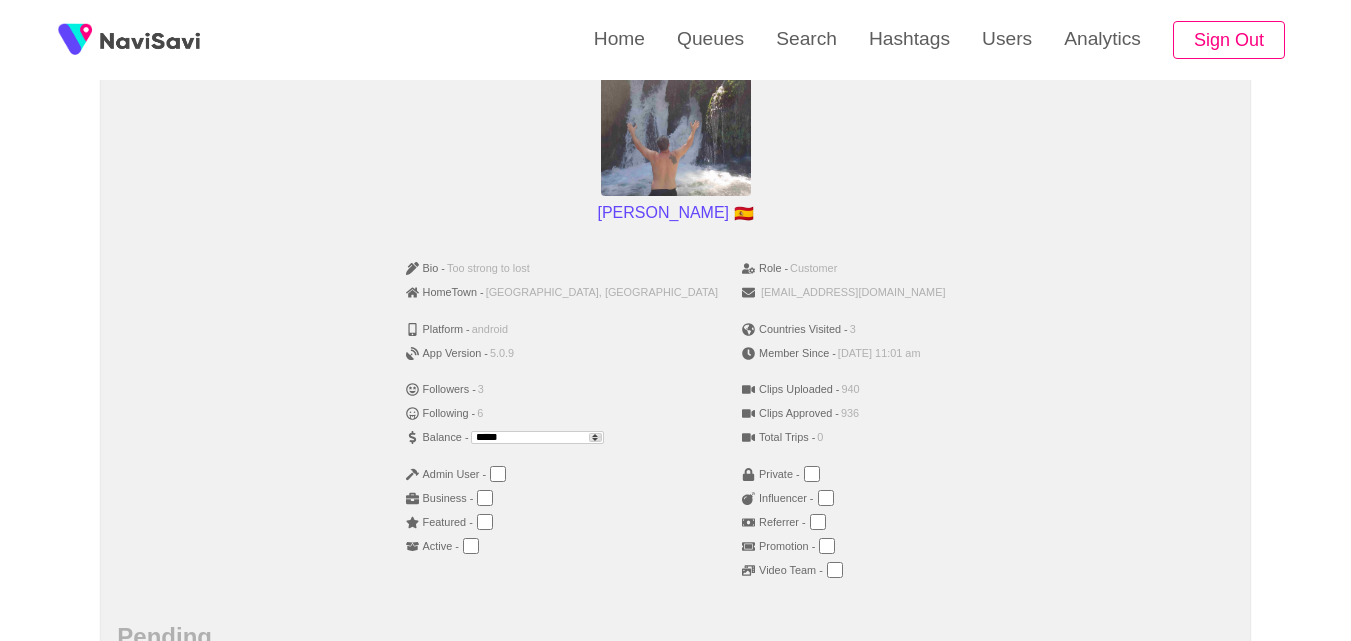 drag, startPoint x: 556, startPoint y: 442, endPoint x: 453, endPoint y: 446, distance: 103.077644 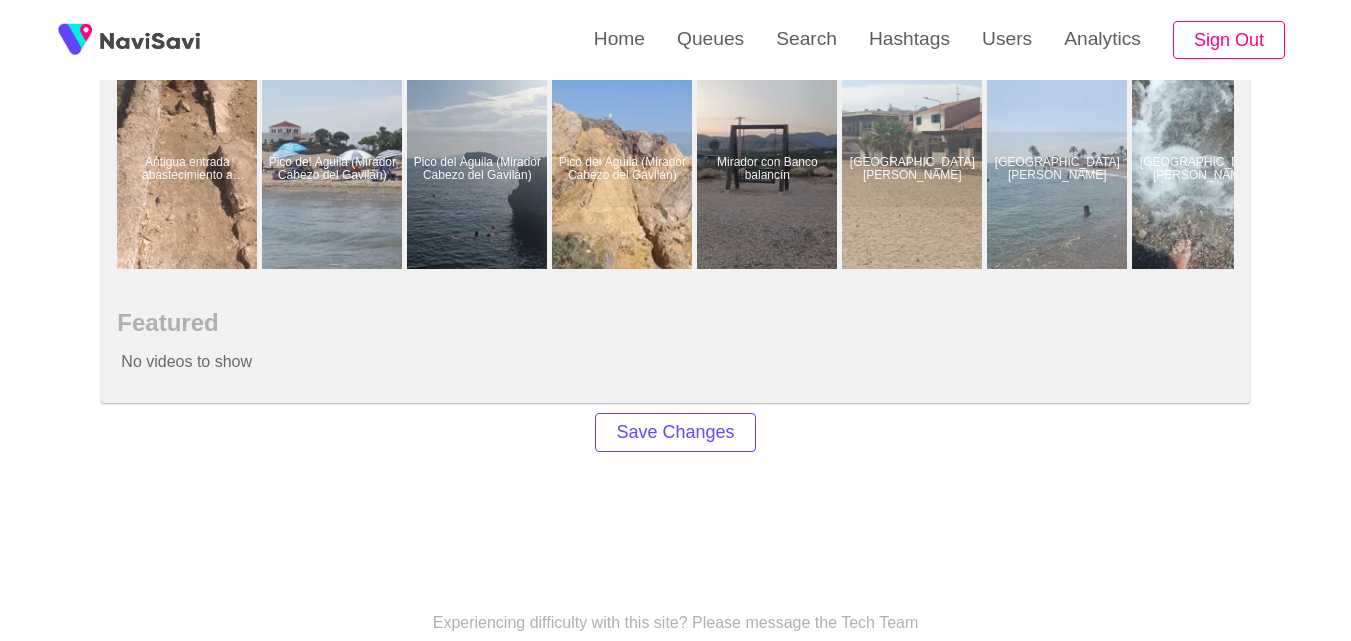 scroll, scrollTop: 1498, scrollLeft: 0, axis: vertical 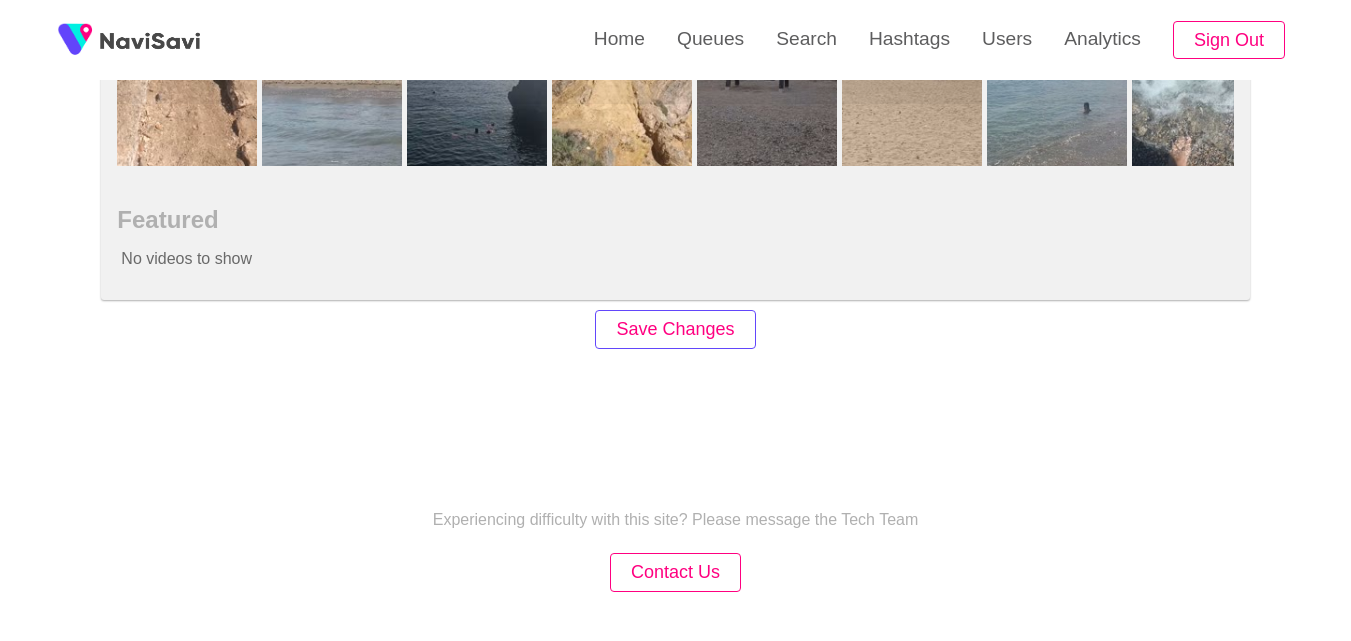 type on "***" 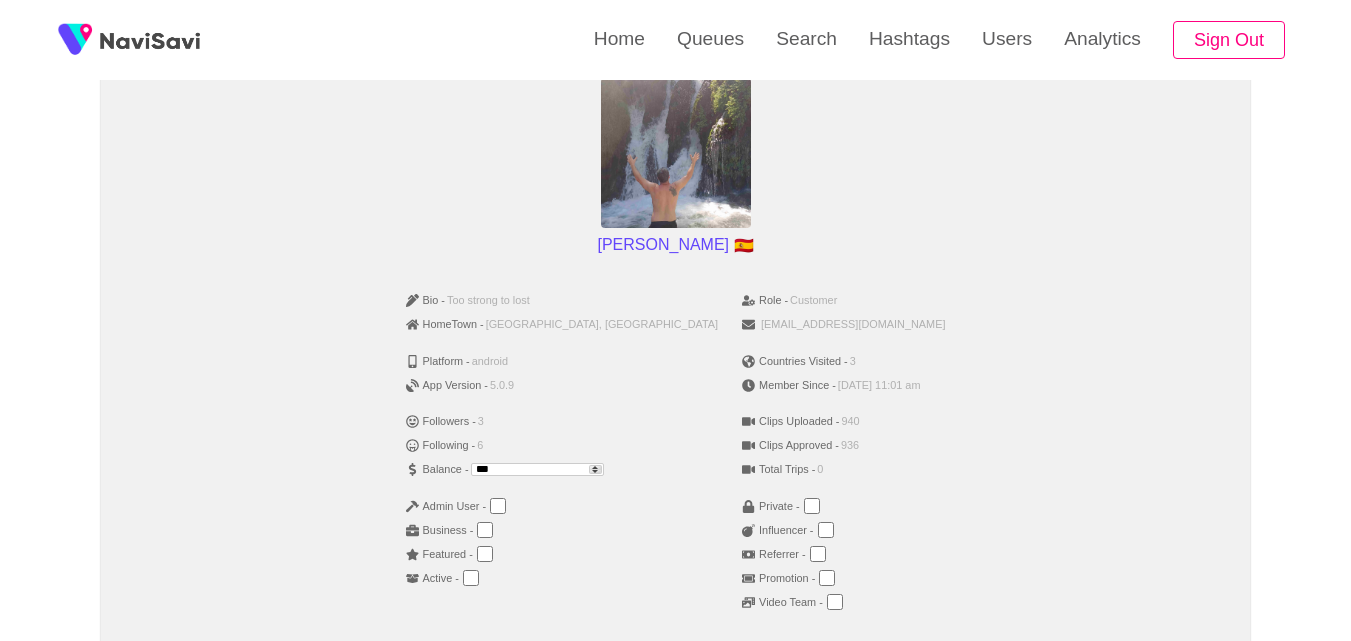 scroll, scrollTop: 188, scrollLeft: 0, axis: vertical 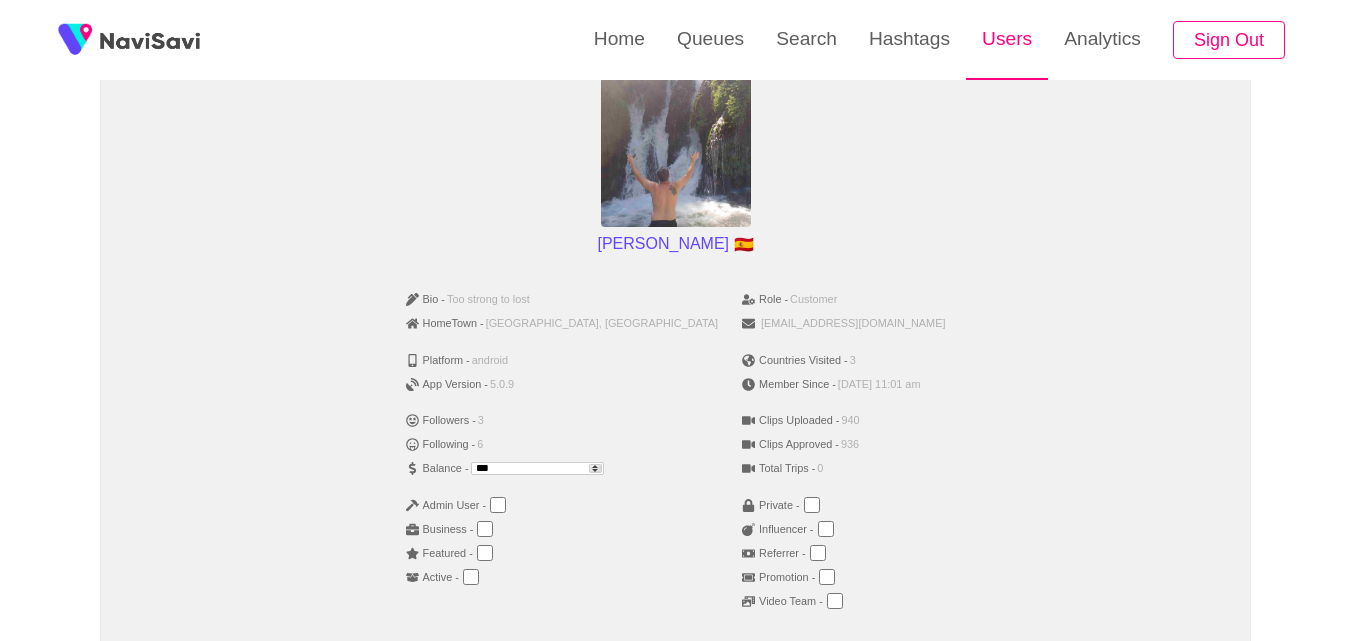 click on "Users" at bounding box center (1007, 39) 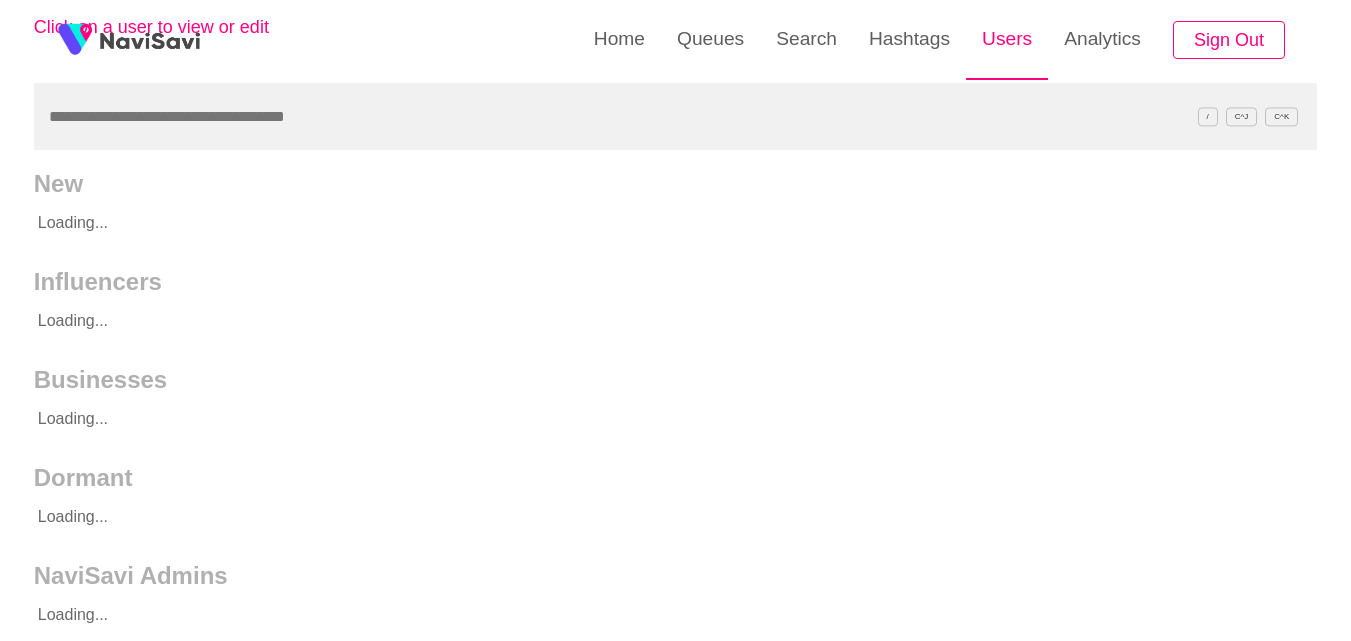 scroll, scrollTop: 0, scrollLeft: 0, axis: both 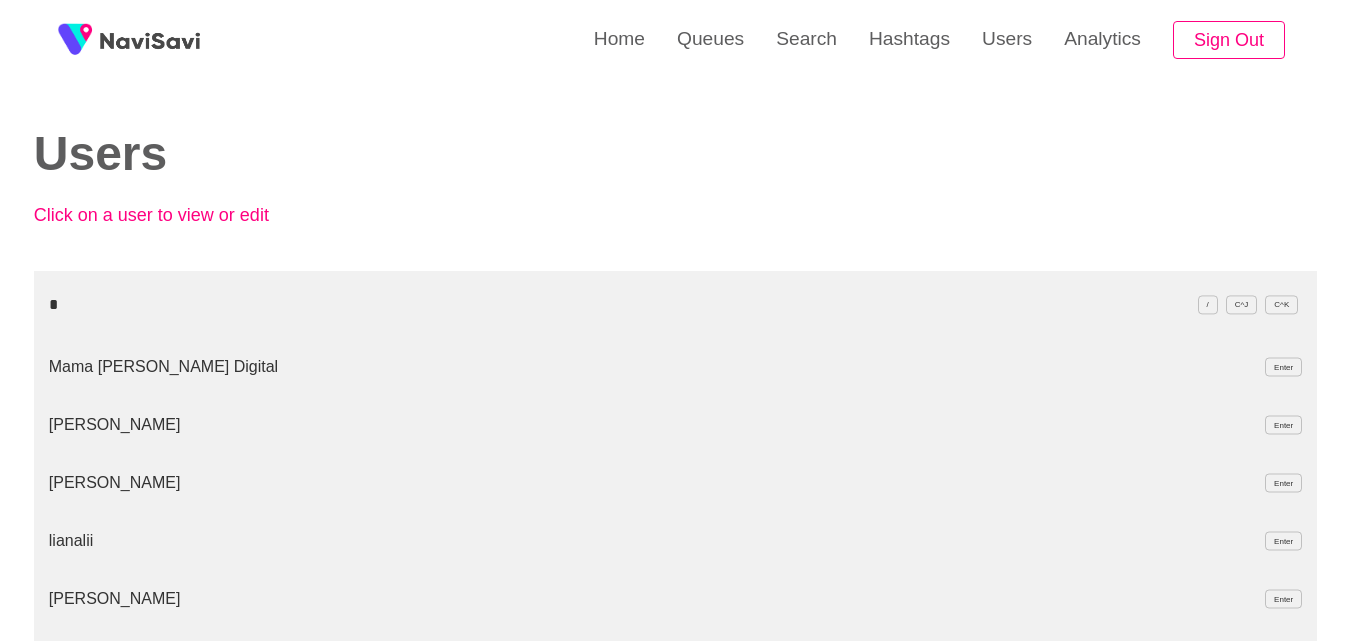 click on "*" at bounding box center (675, 304) 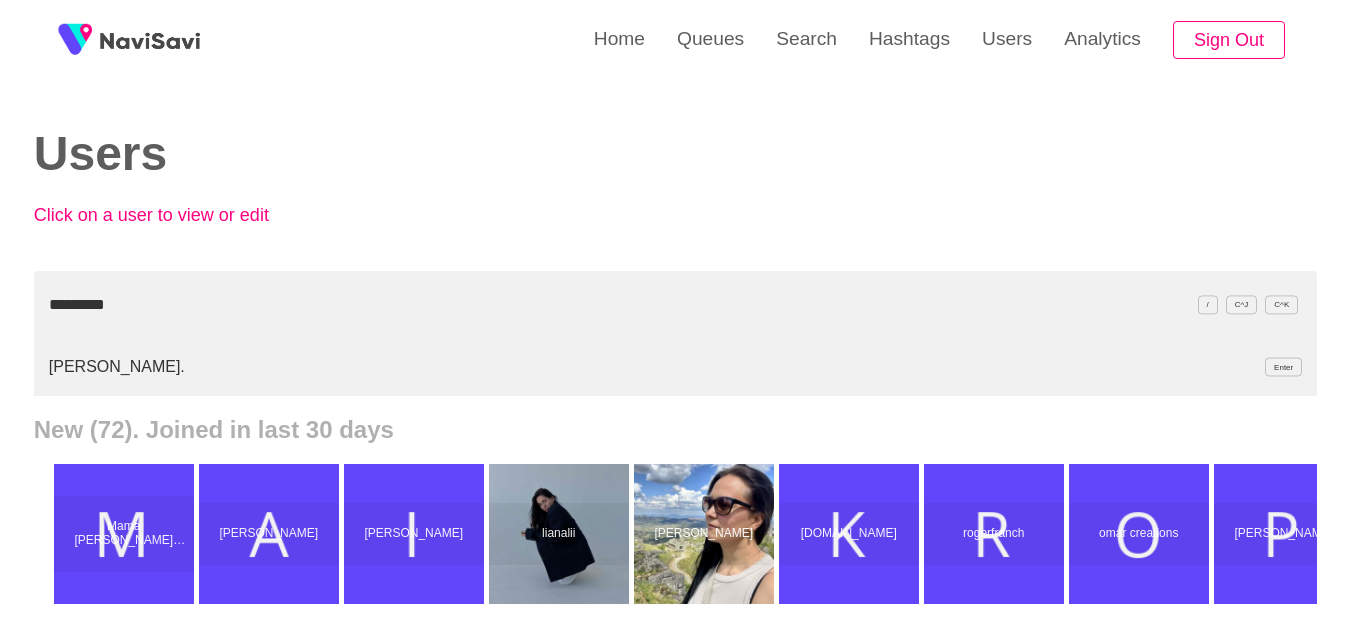 click on "Ana Celia. Enter" at bounding box center [675, 367] 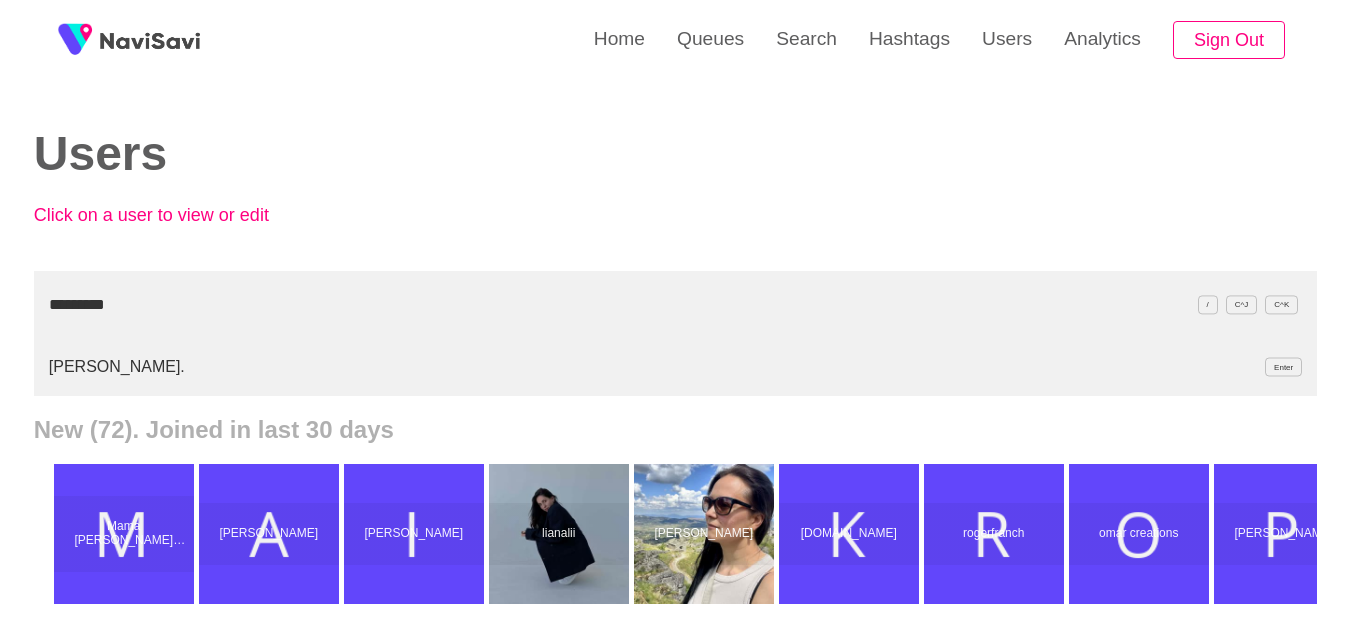 drag, startPoint x: 194, startPoint y: 294, endPoint x: -85, endPoint y: 296, distance: 279.00717 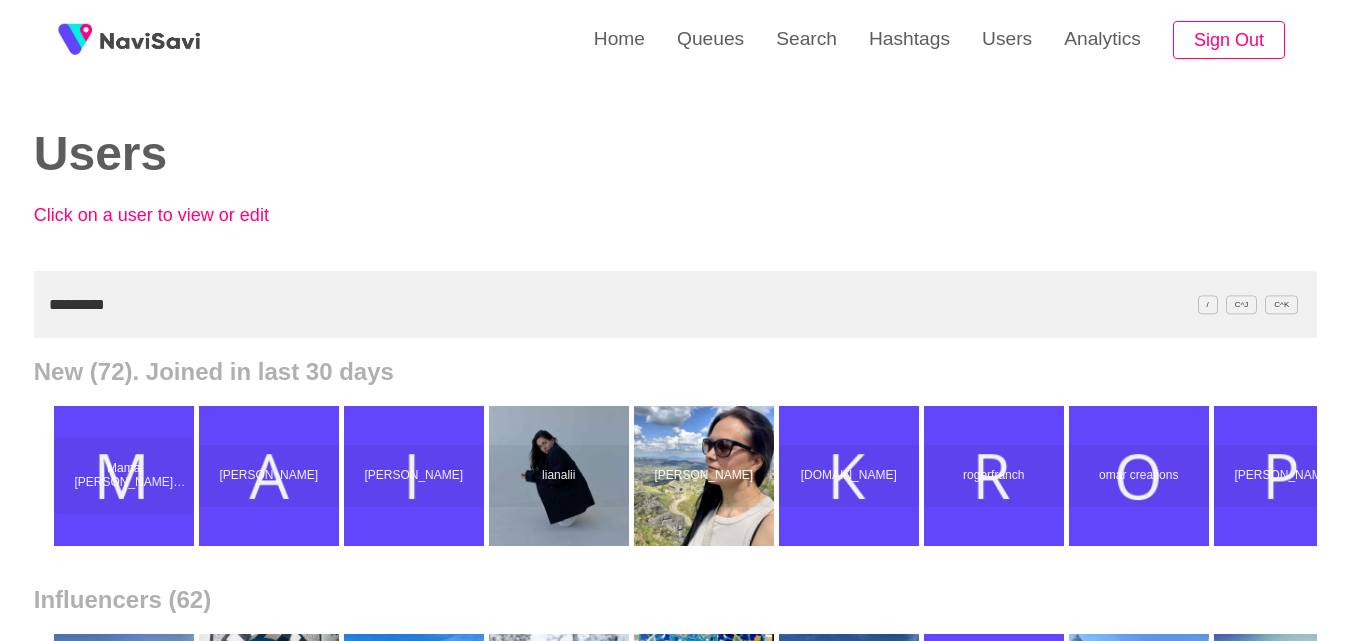 paste on "***" 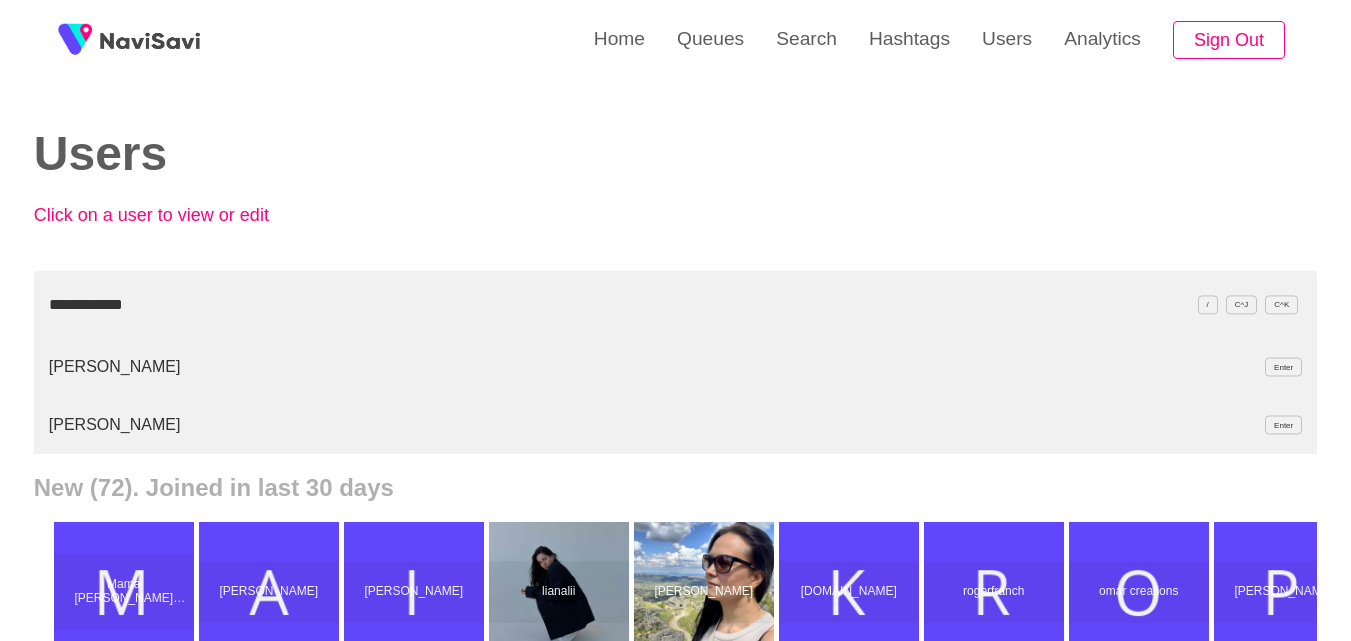 click on "Kirsty Mills Enter" at bounding box center (675, 367) 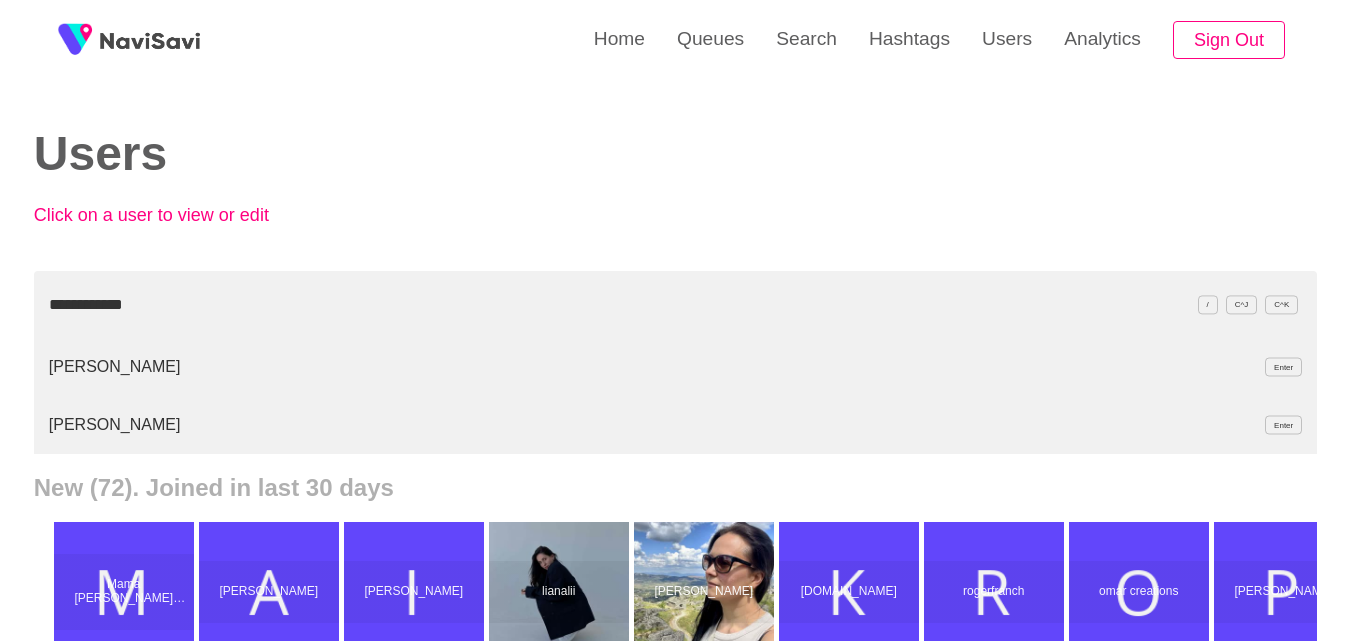 click on "Kirsty Mills Enter" at bounding box center (675, 425) 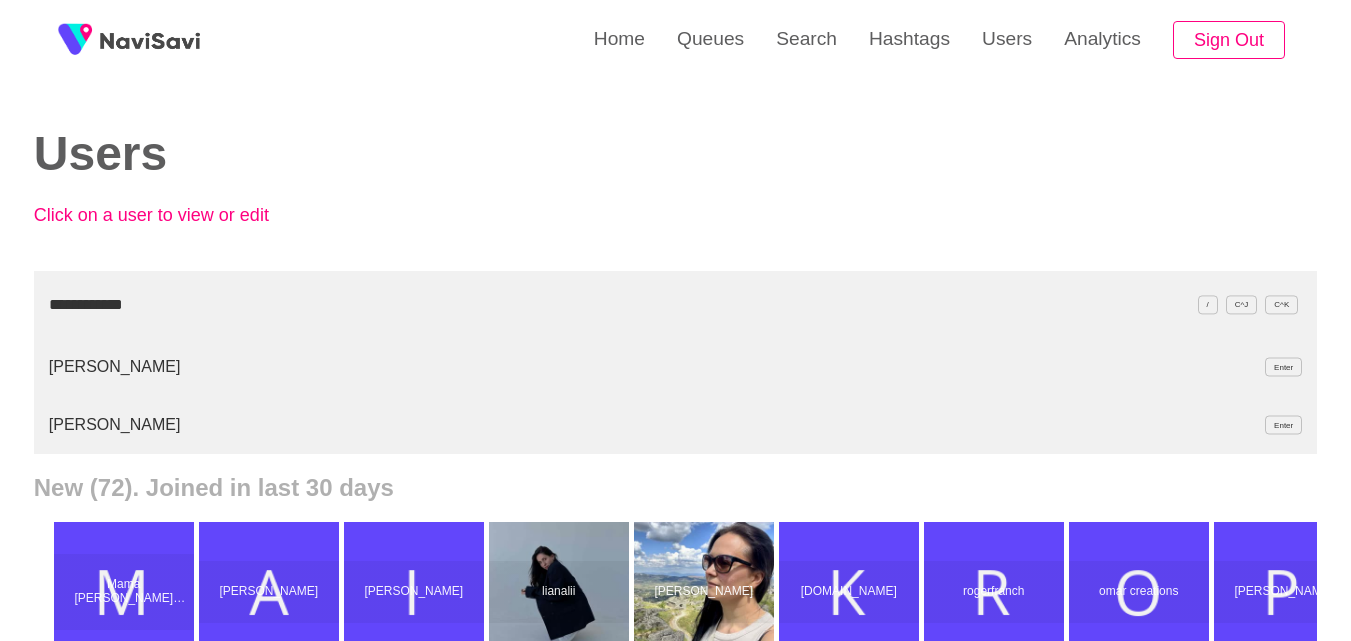 drag, startPoint x: 161, startPoint y: 293, endPoint x: -62, endPoint y: 302, distance: 223.18153 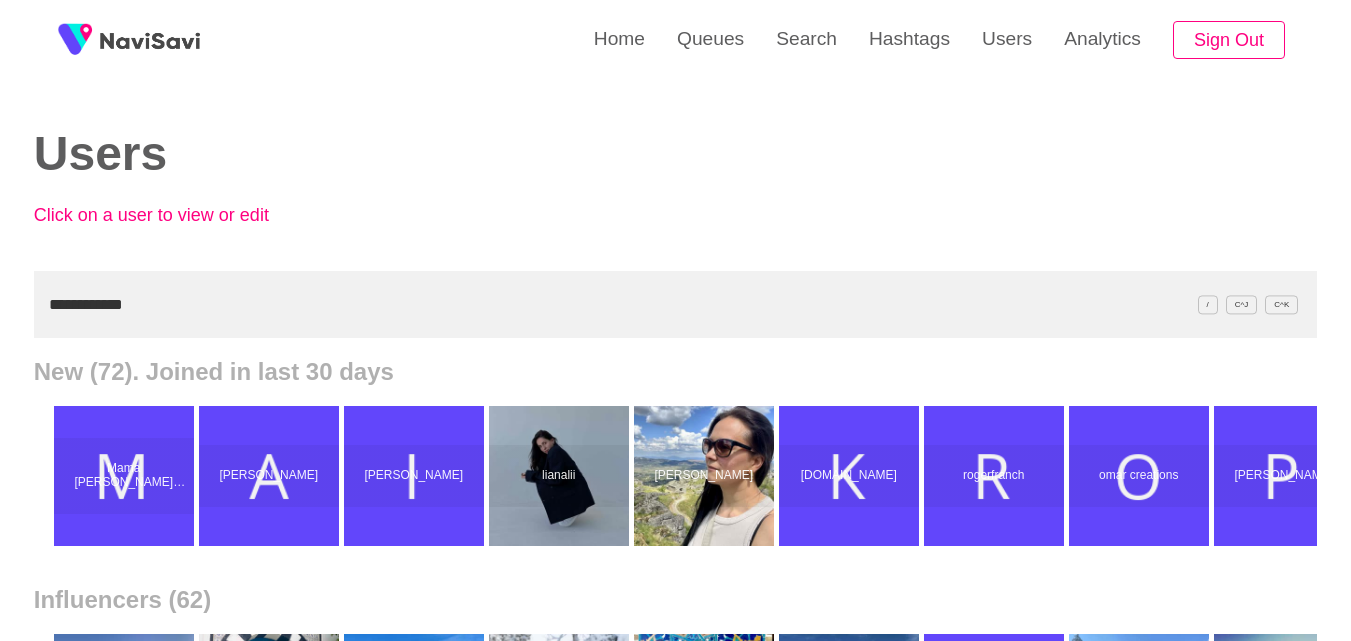 paste on "******" 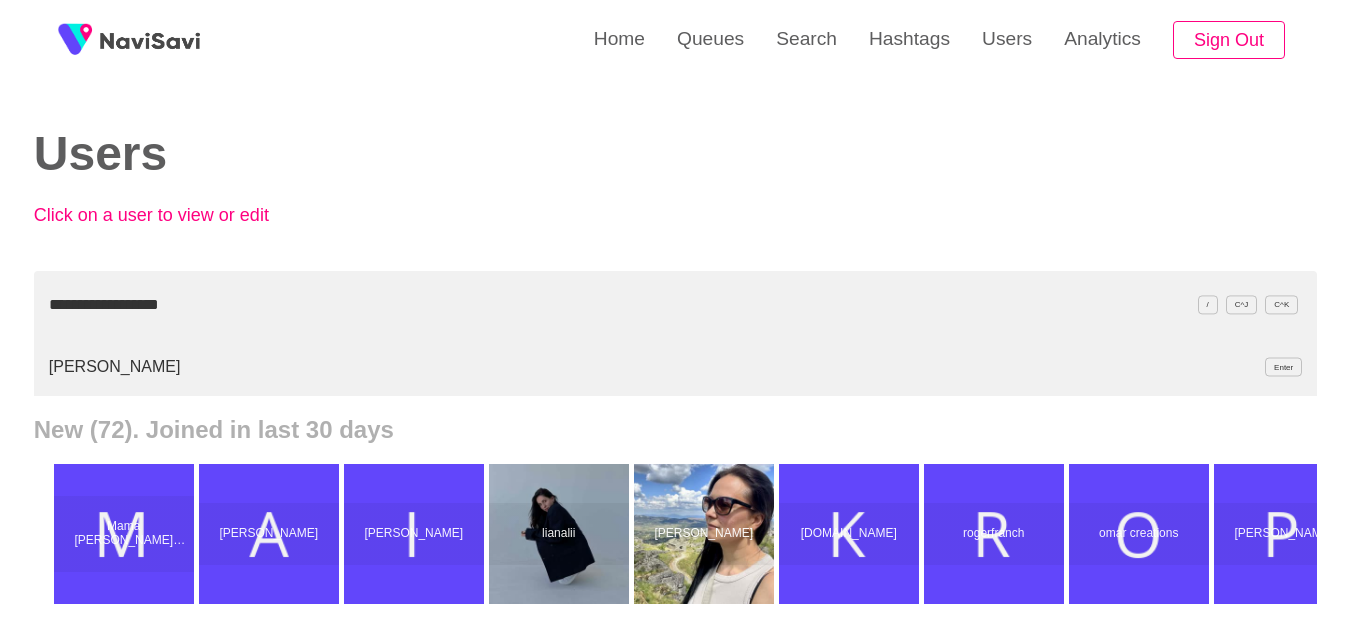 click on "Barbora Ondrackova Enter" at bounding box center (675, 367) 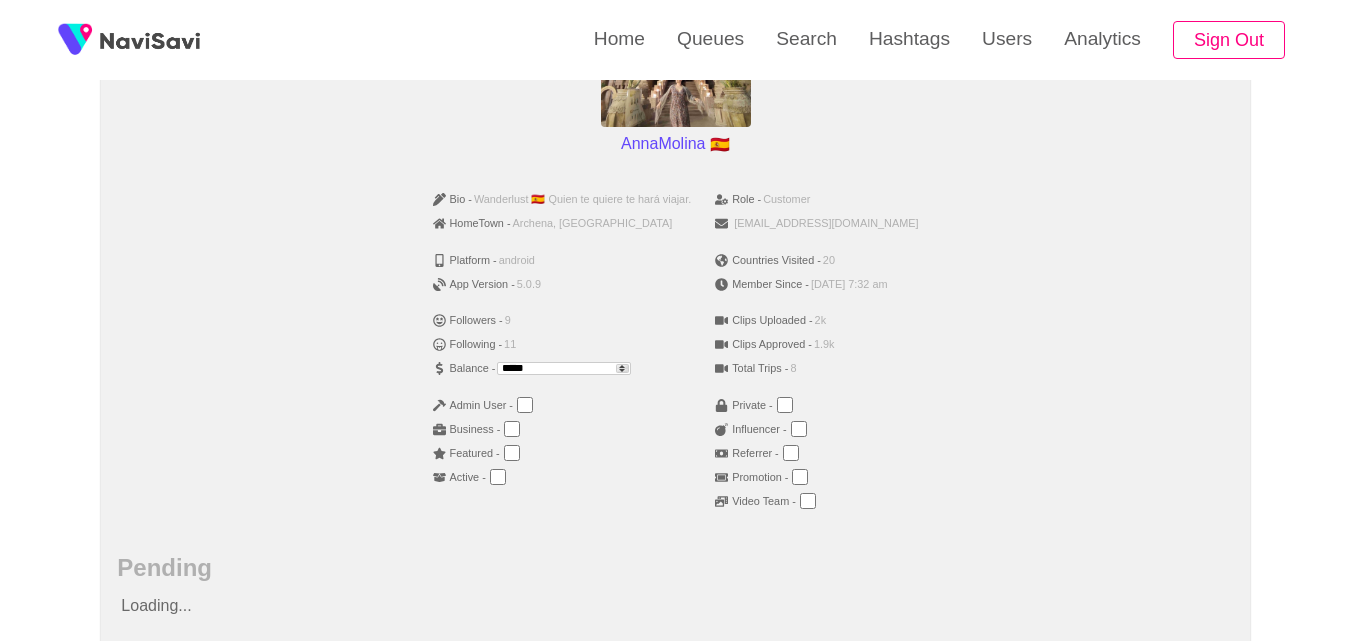 scroll, scrollTop: 289, scrollLeft: 0, axis: vertical 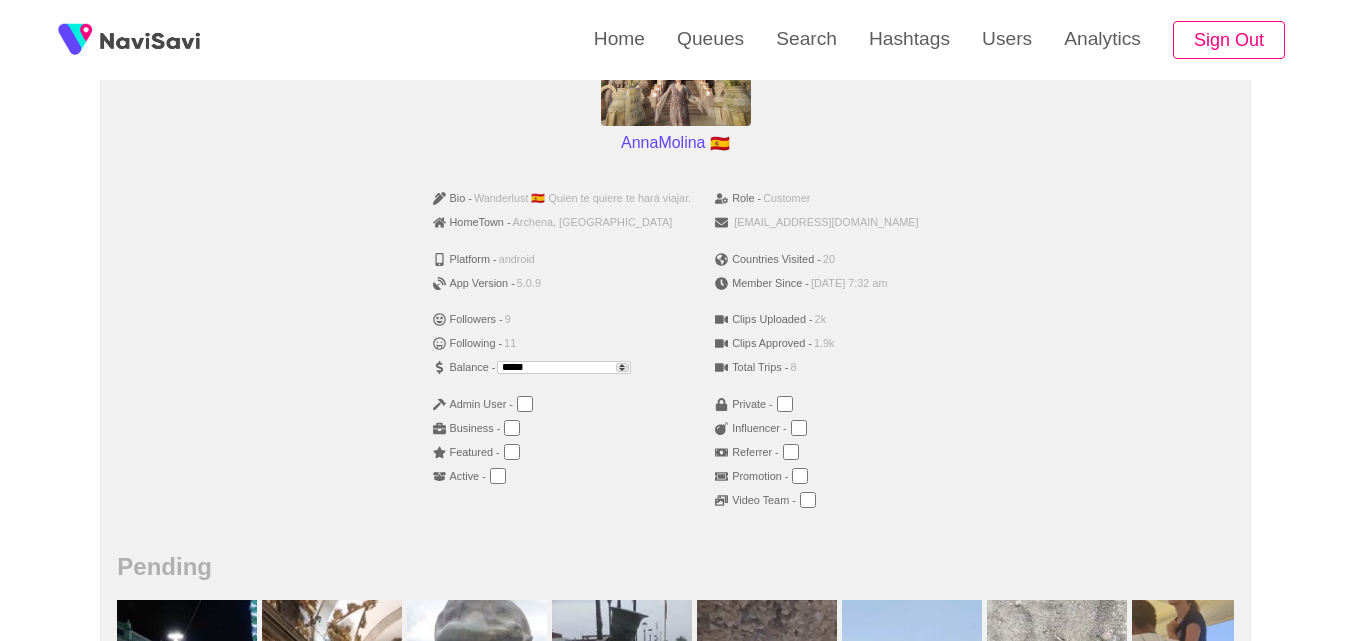 drag, startPoint x: 536, startPoint y: 371, endPoint x: 350, endPoint y: 380, distance: 186.21762 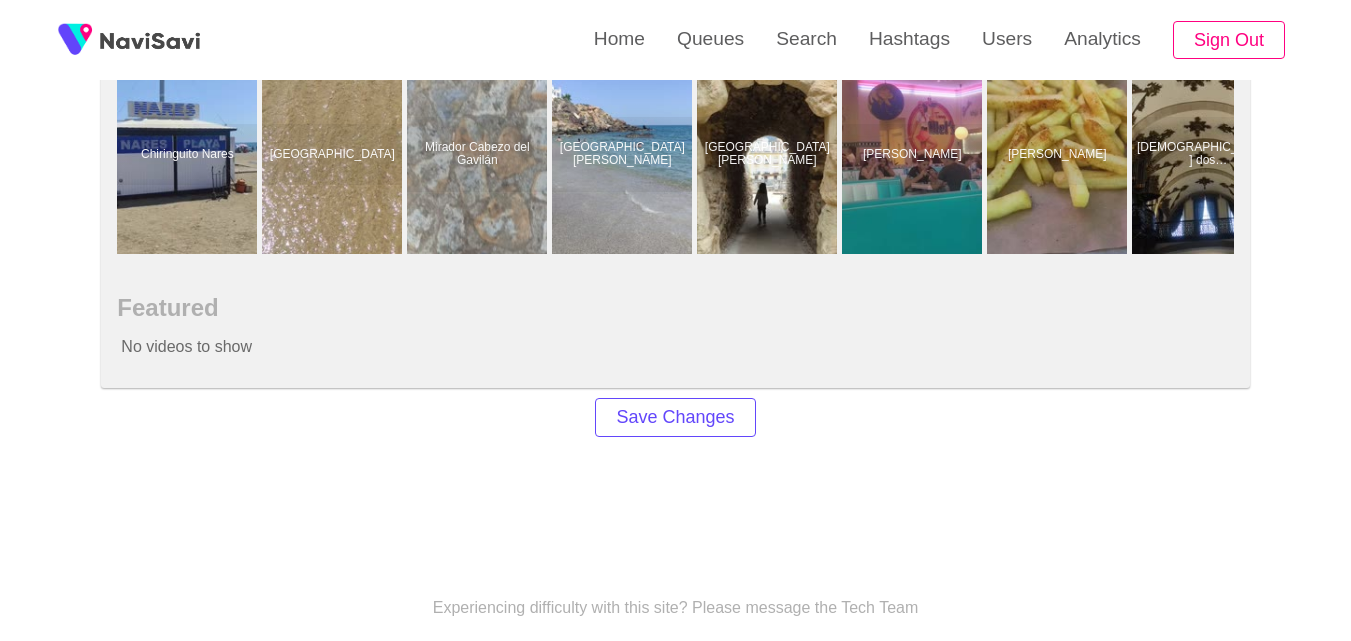 scroll, scrollTop: 1416, scrollLeft: 0, axis: vertical 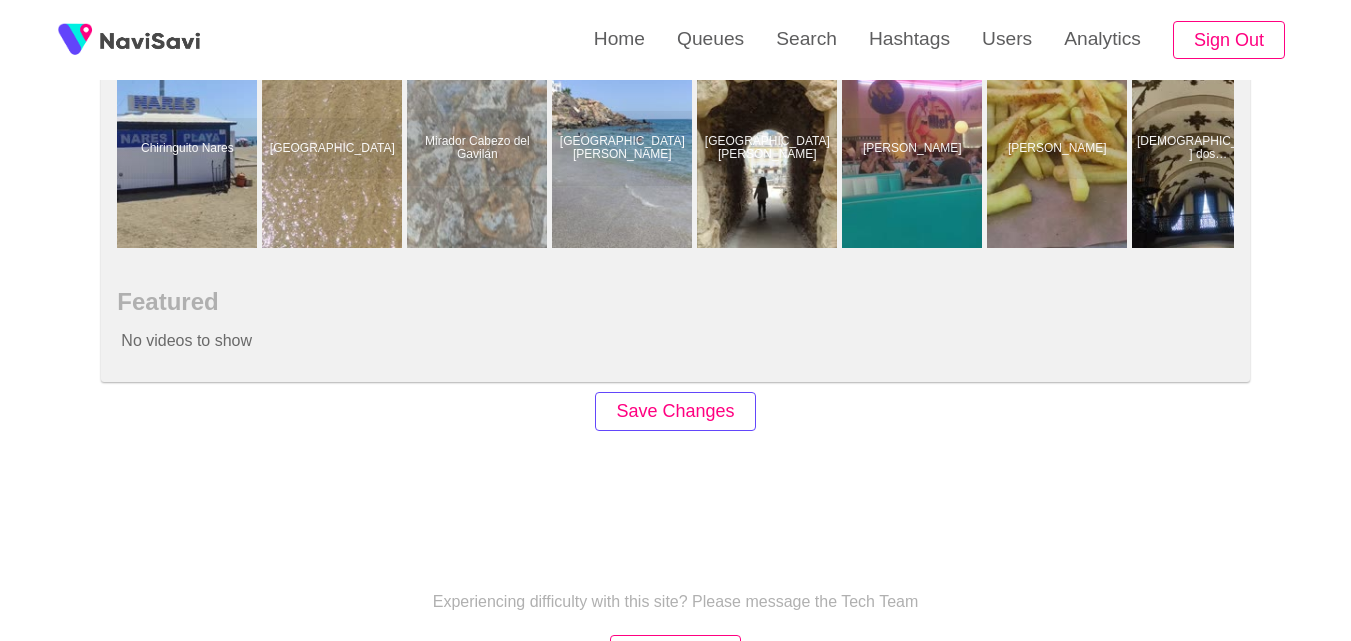 type on "***" 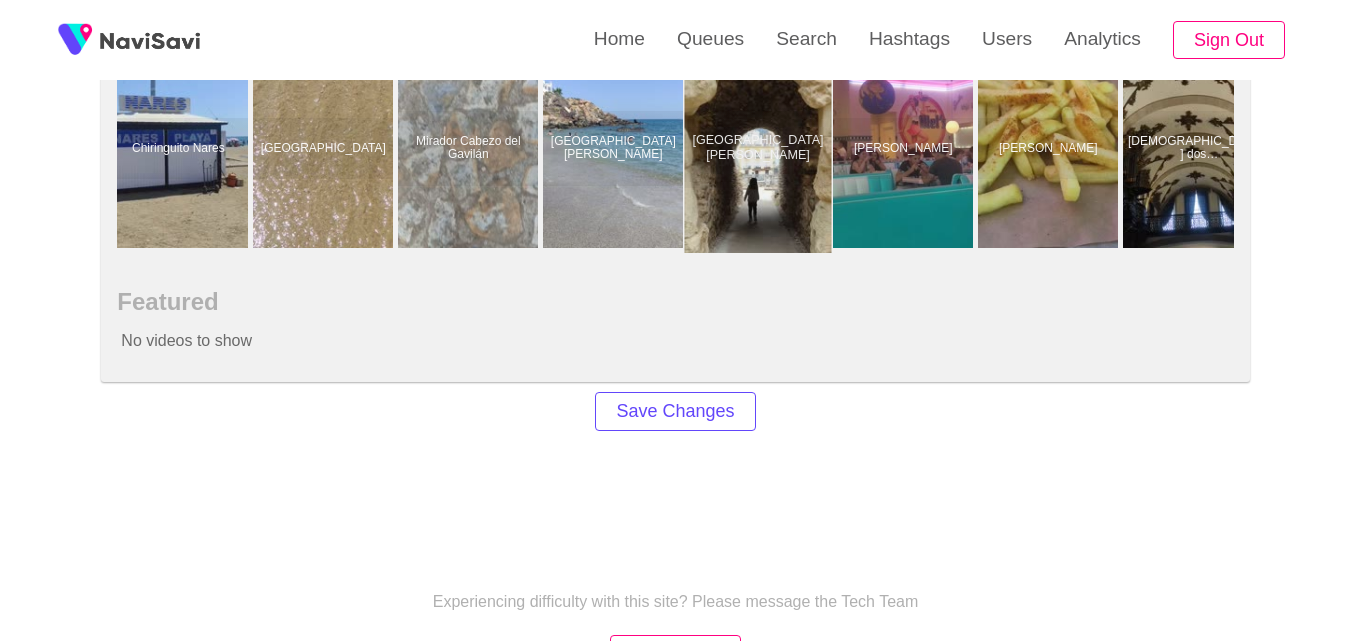 scroll, scrollTop: 0, scrollLeft: 0, axis: both 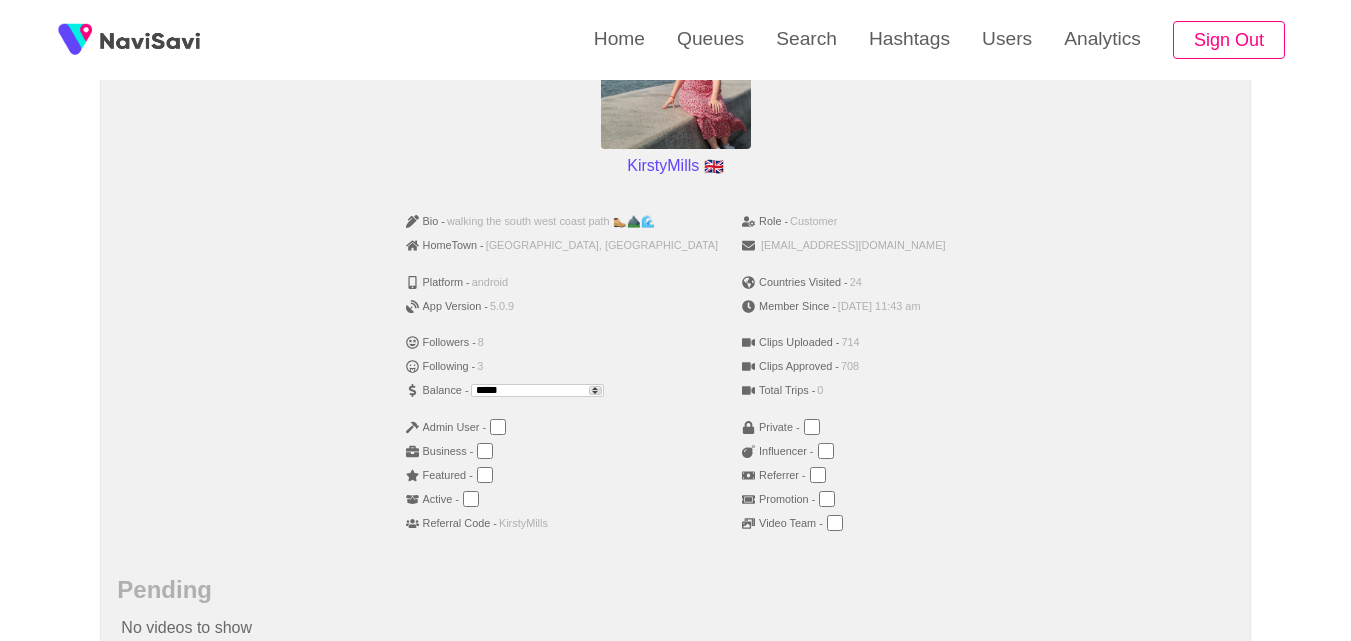 drag, startPoint x: 560, startPoint y: 383, endPoint x: 308, endPoint y: 342, distance: 255.31354 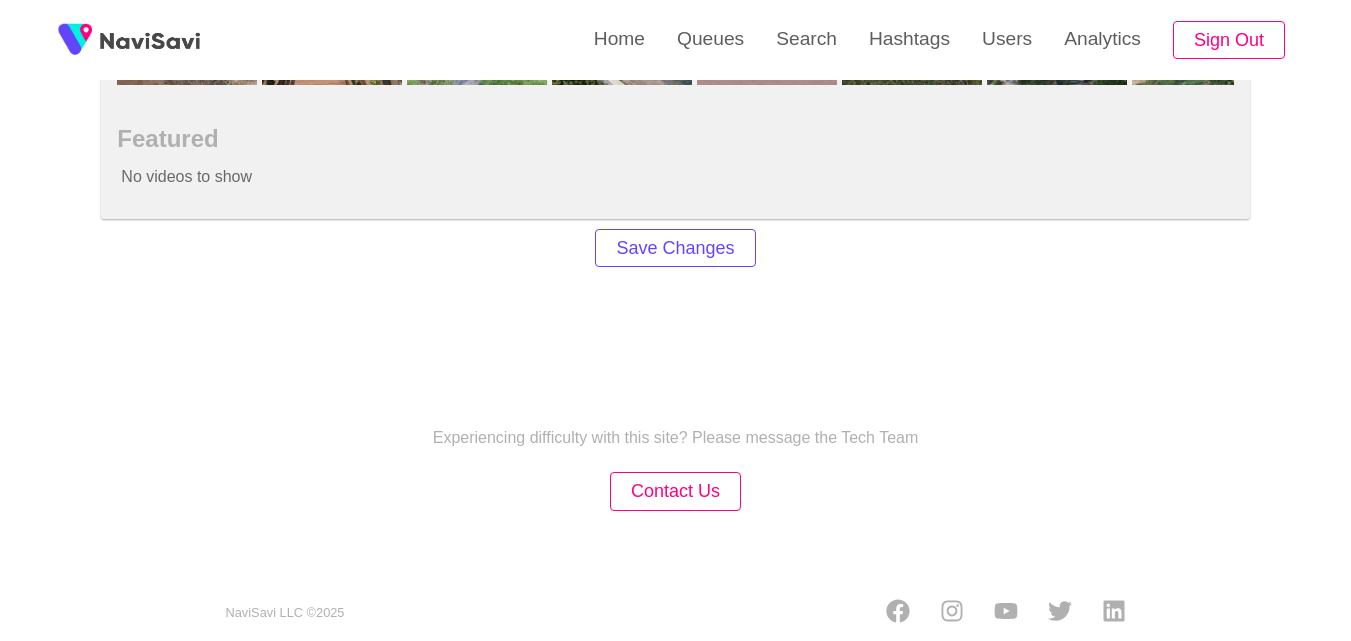 scroll, scrollTop: 1409, scrollLeft: 0, axis: vertical 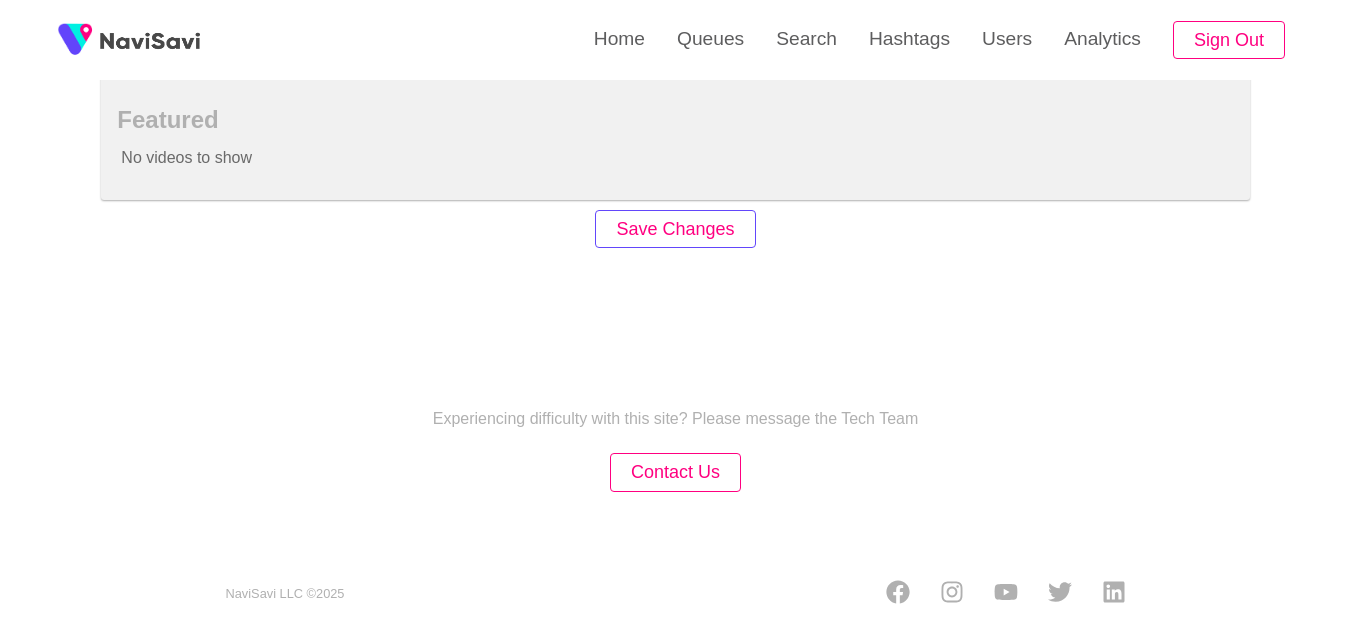 type on "***" 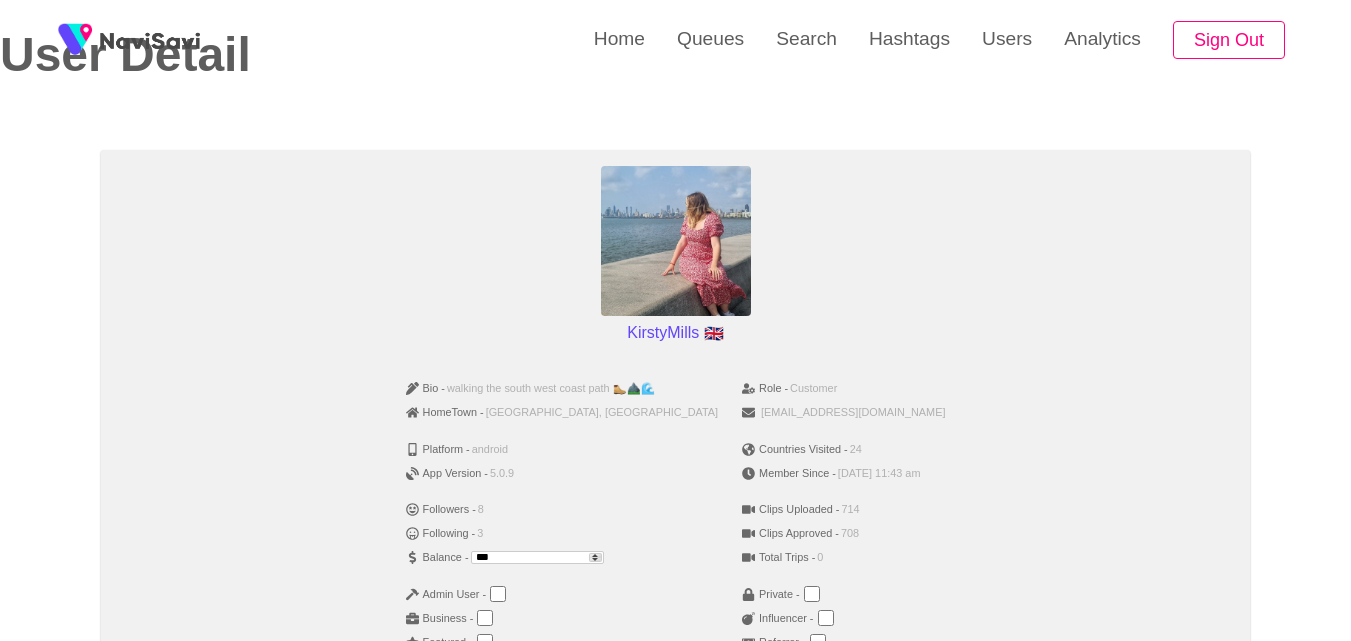 scroll, scrollTop: 100, scrollLeft: 0, axis: vertical 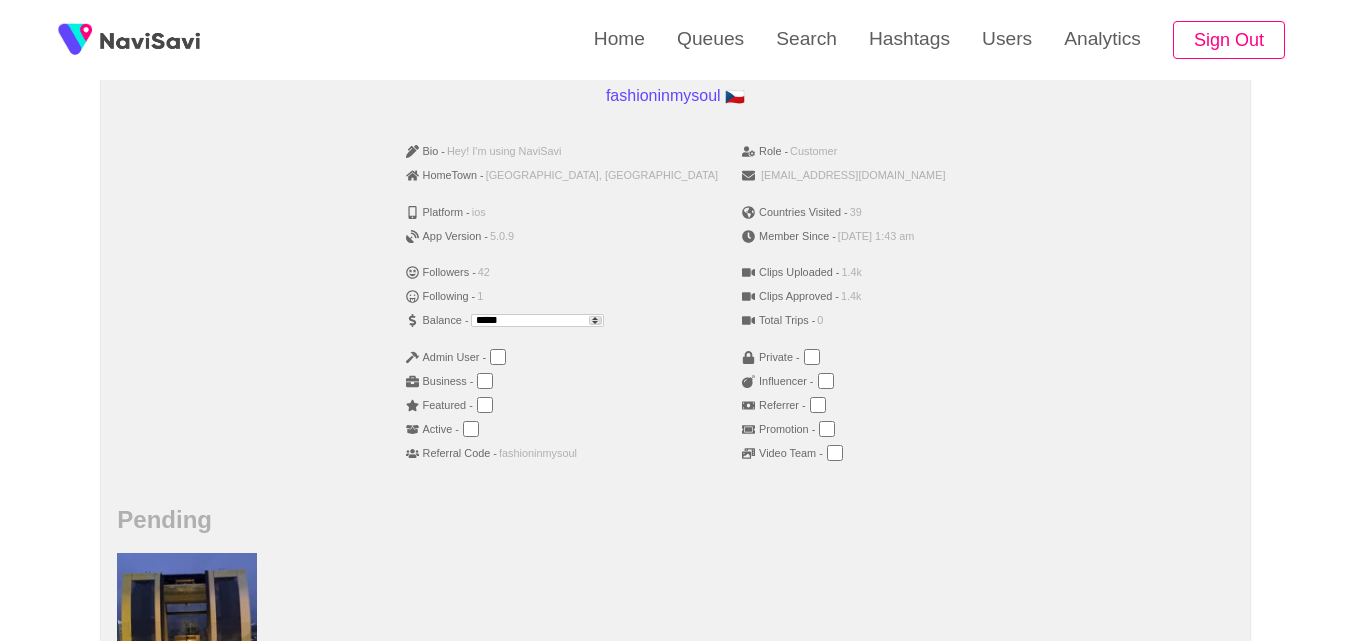 drag, startPoint x: 573, startPoint y: 316, endPoint x: 390, endPoint y: 329, distance: 183.46117 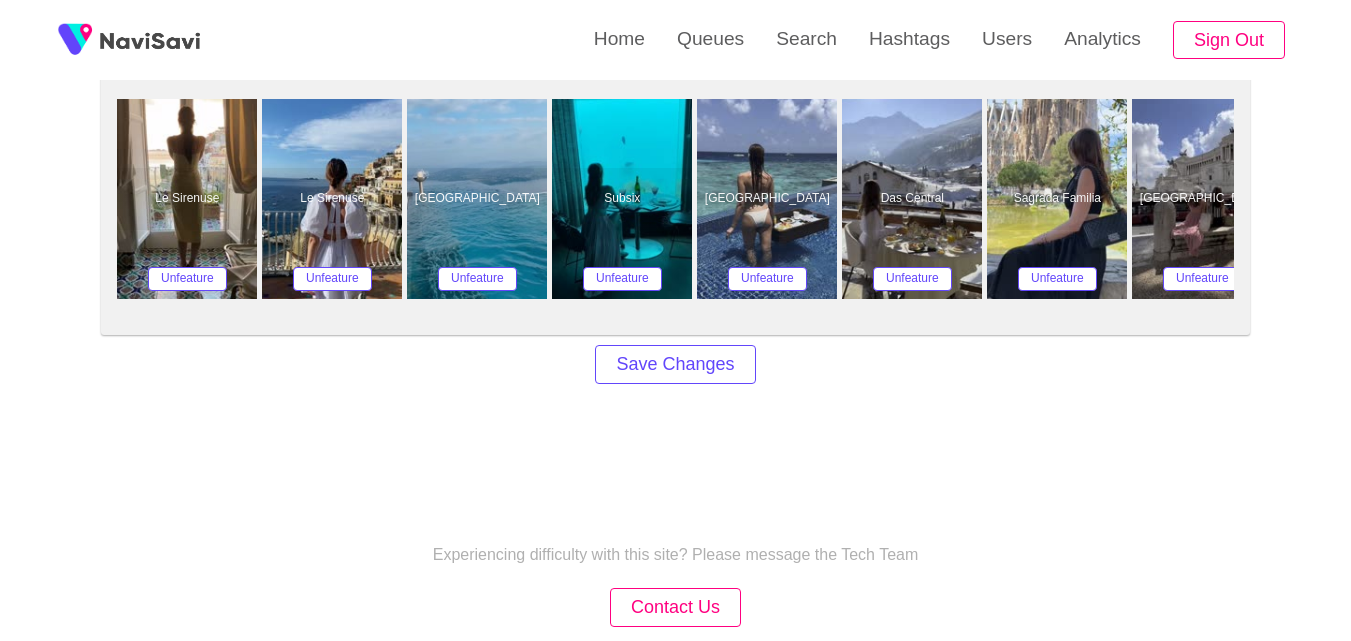 scroll, scrollTop: 1788, scrollLeft: 0, axis: vertical 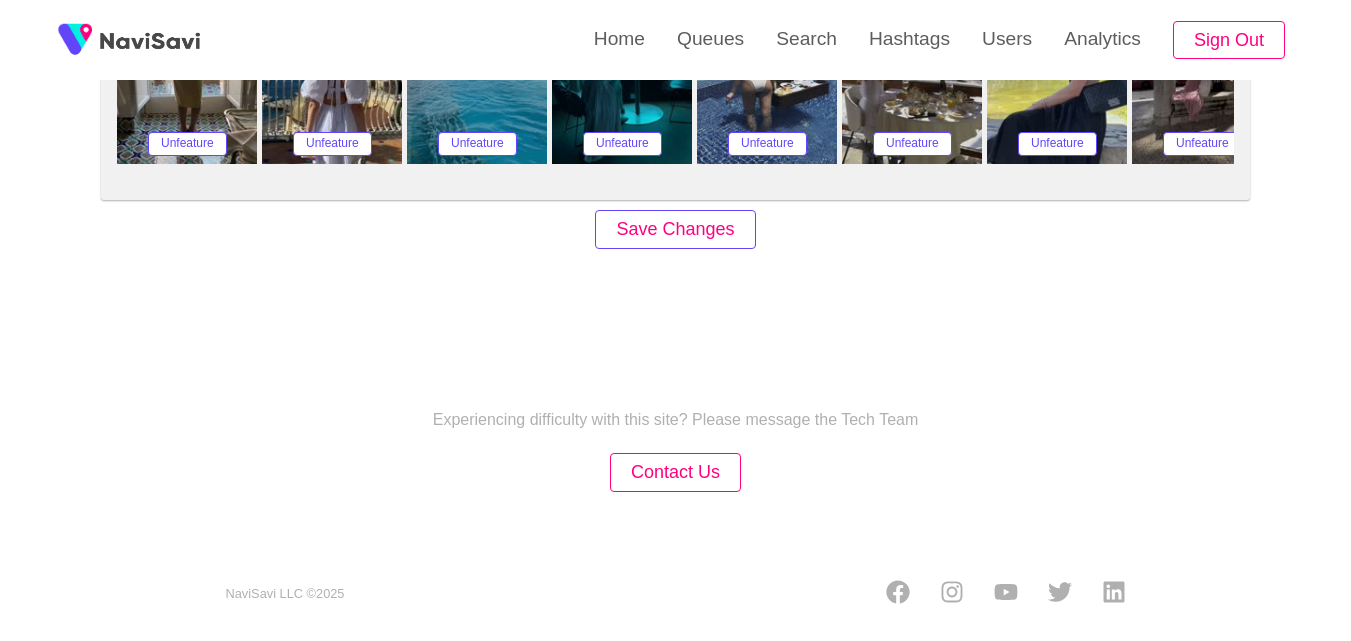 type on "***" 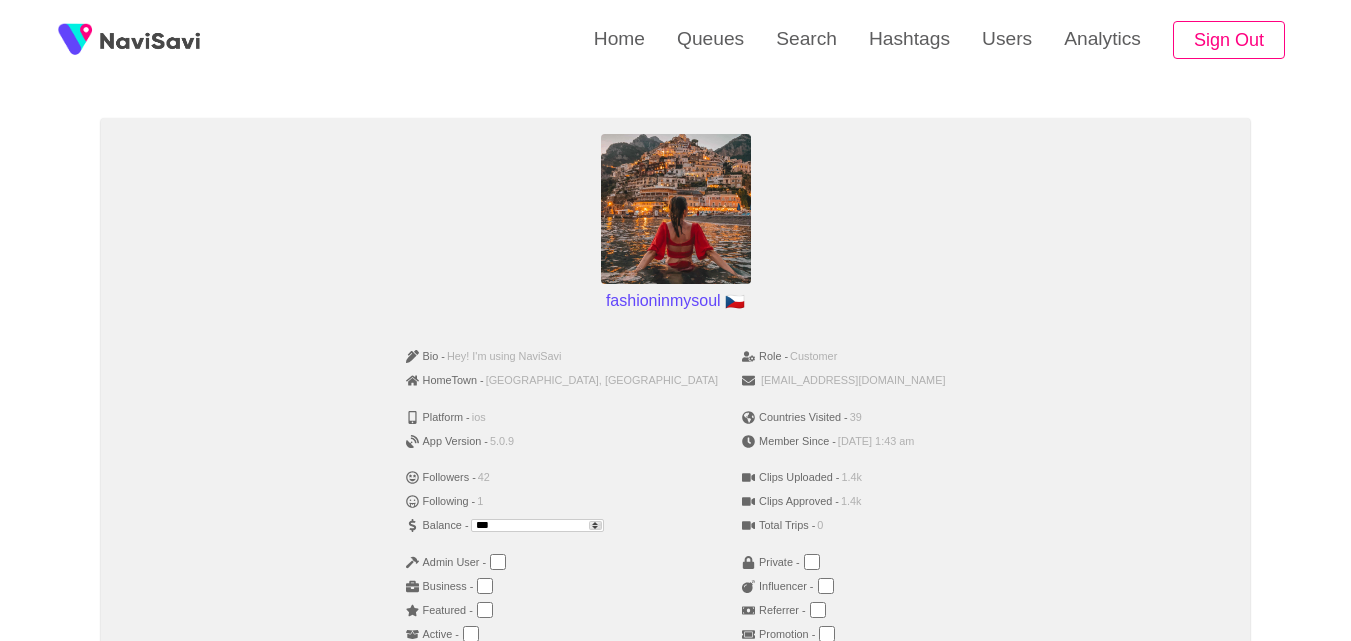 scroll, scrollTop: 130, scrollLeft: 0, axis: vertical 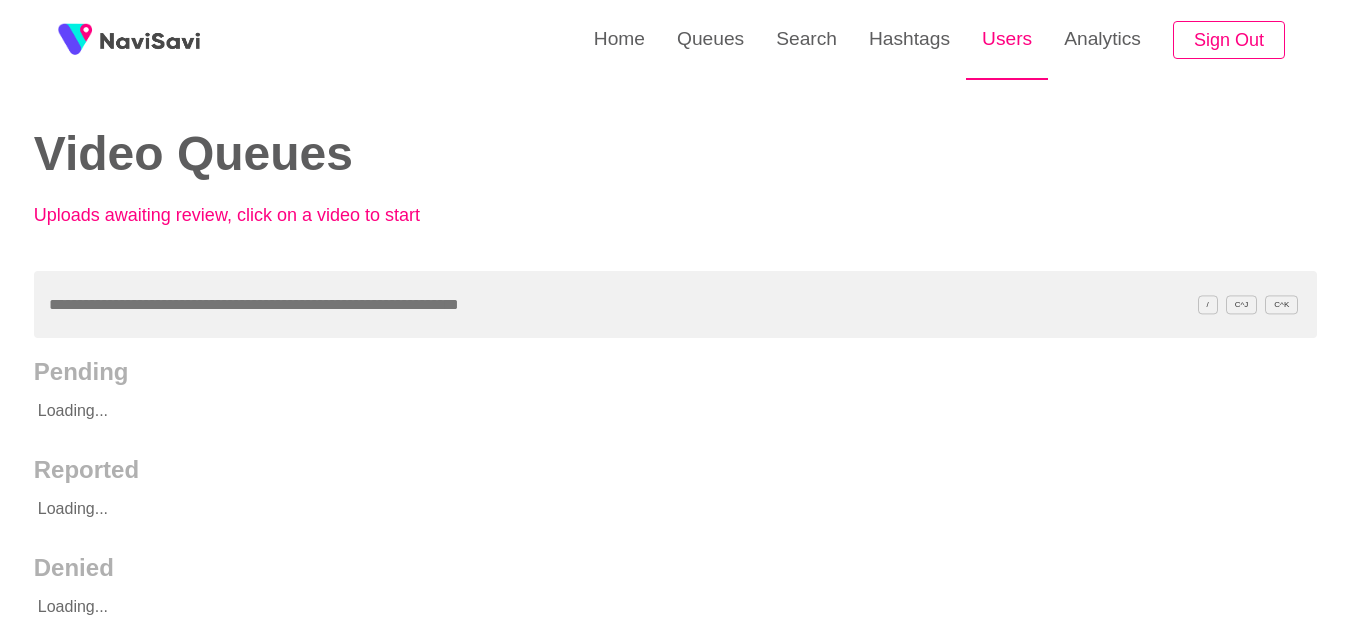 click on "Users" at bounding box center (1007, 39) 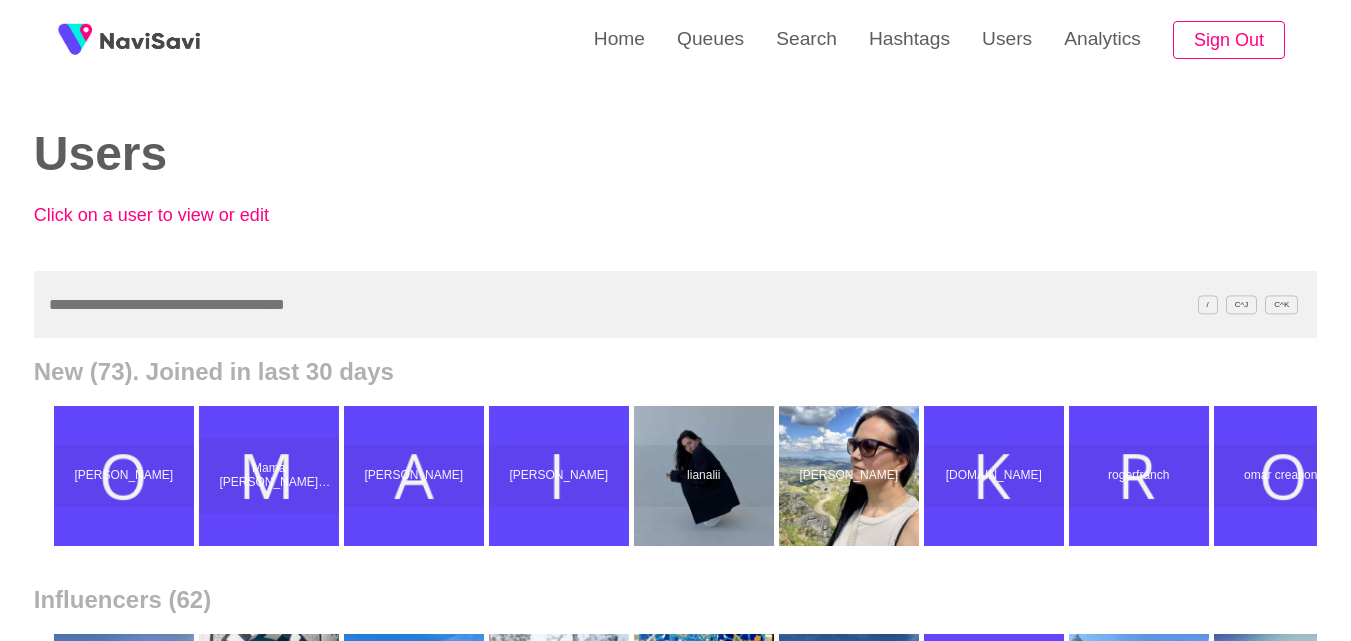click at bounding box center (675, 304) 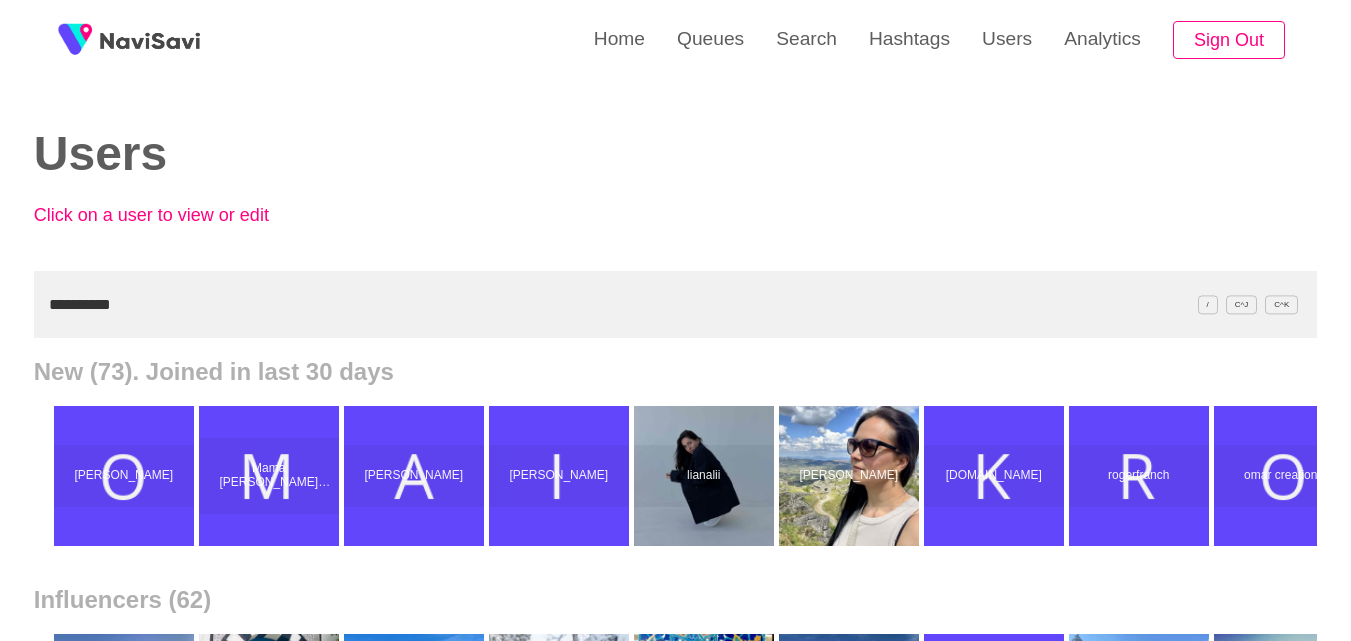 drag, startPoint x: 155, startPoint y: 308, endPoint x: 0, endPoint y: 261, distance: 161.96913 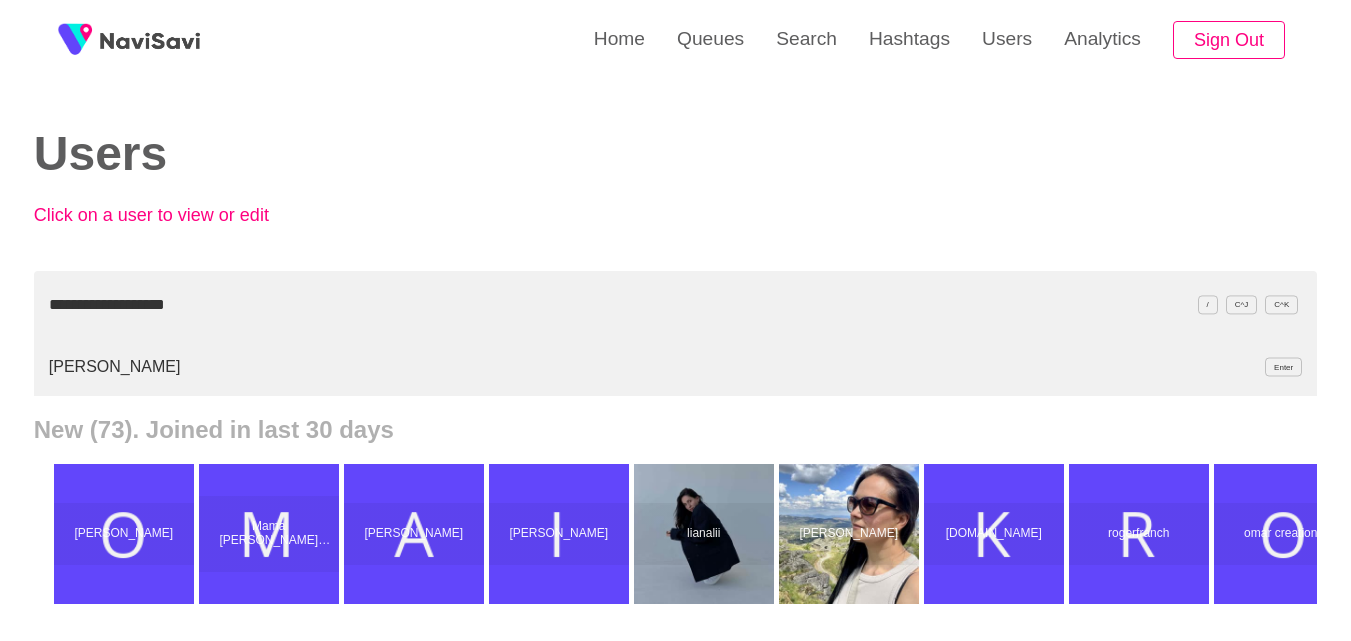 click on "mark berkenbosch Enter" at bounding box center (675, 367) 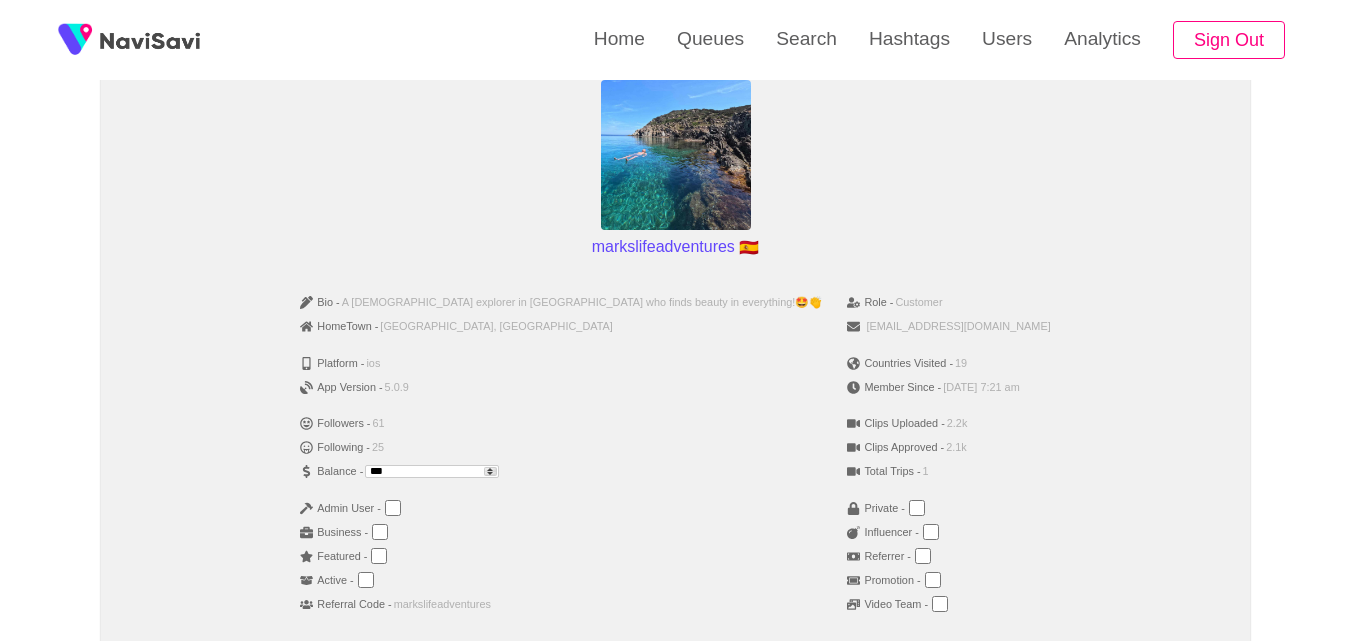 scroll, scrollTop: 186, scrollLeft: 0, axis: vertical 